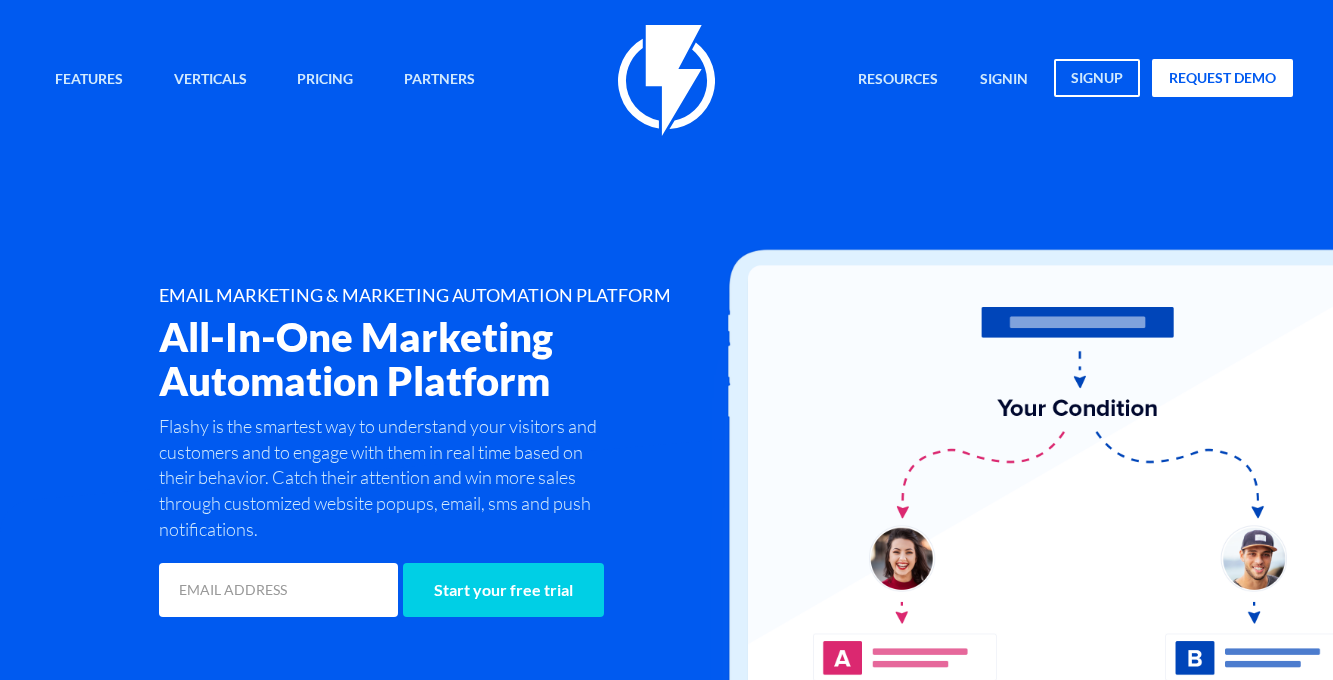 scroll, scrollTop: 0, scrollLeft: 0, axis: both 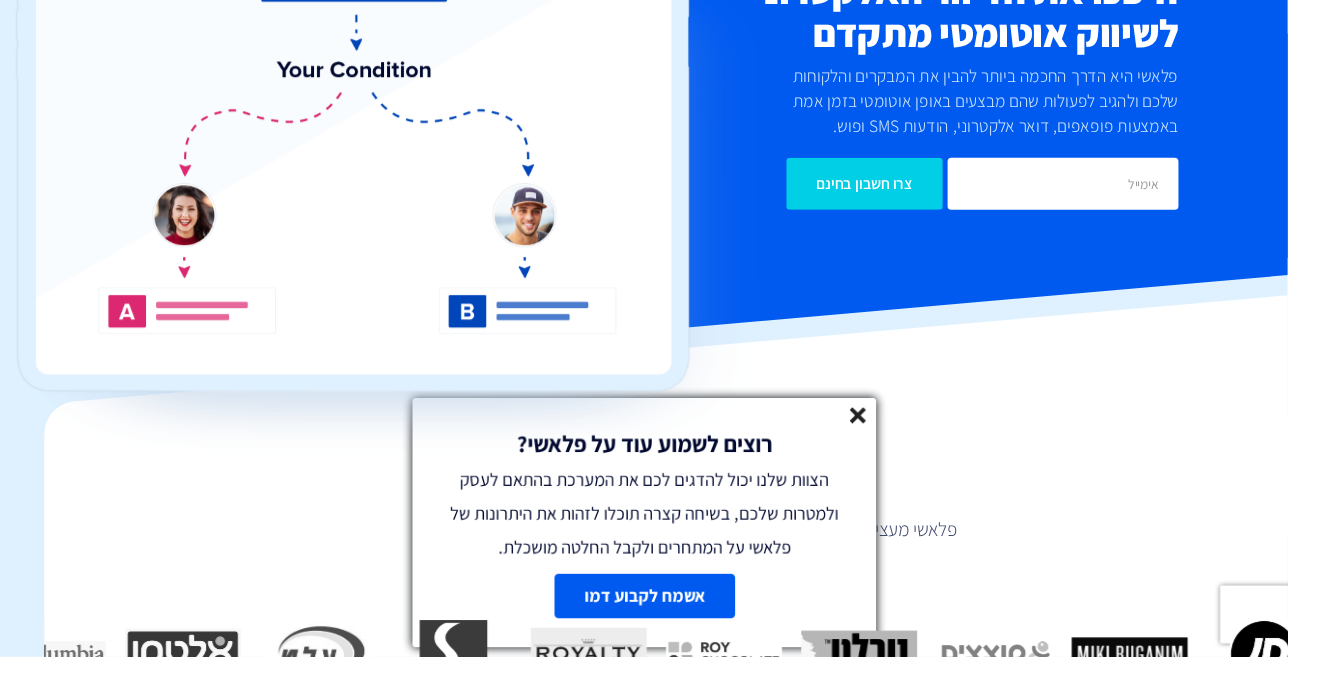 click at bounding box center (888, 433) 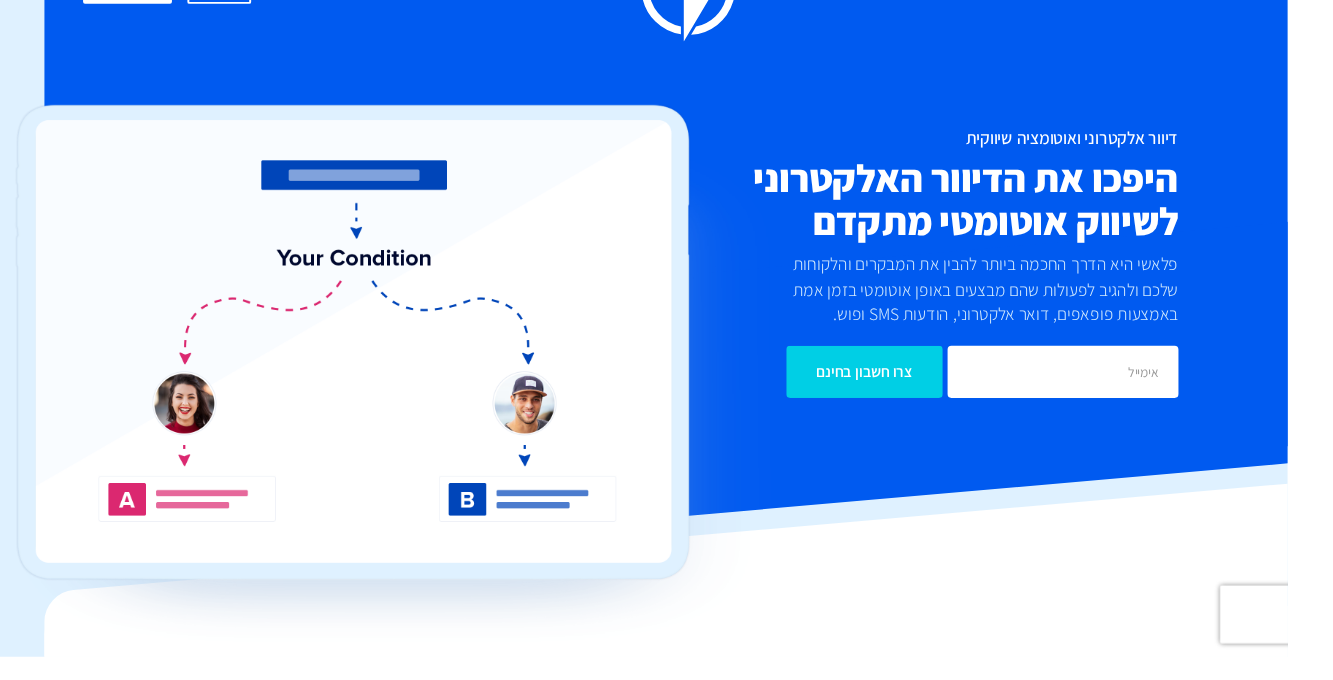 scroll, scrollTop: 0, scrollLeft: -46, axis: horizontal 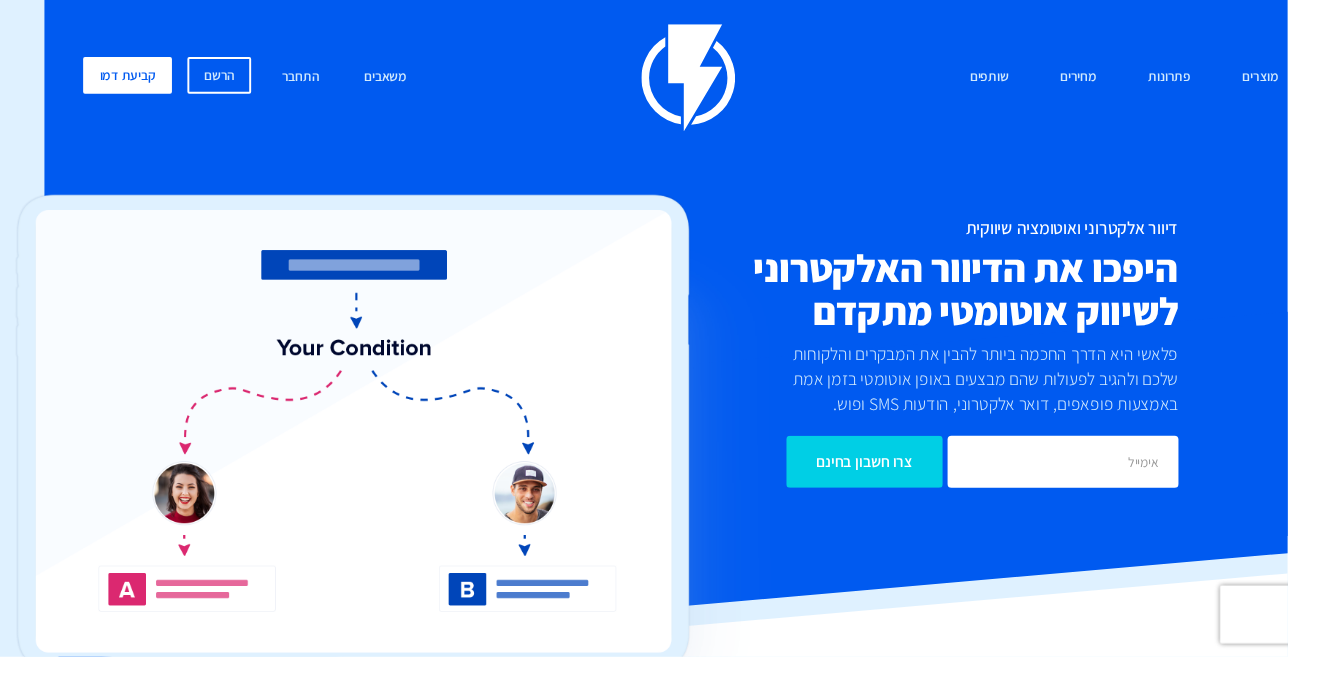click on "מחירים" at bounding box center (1116, 80) 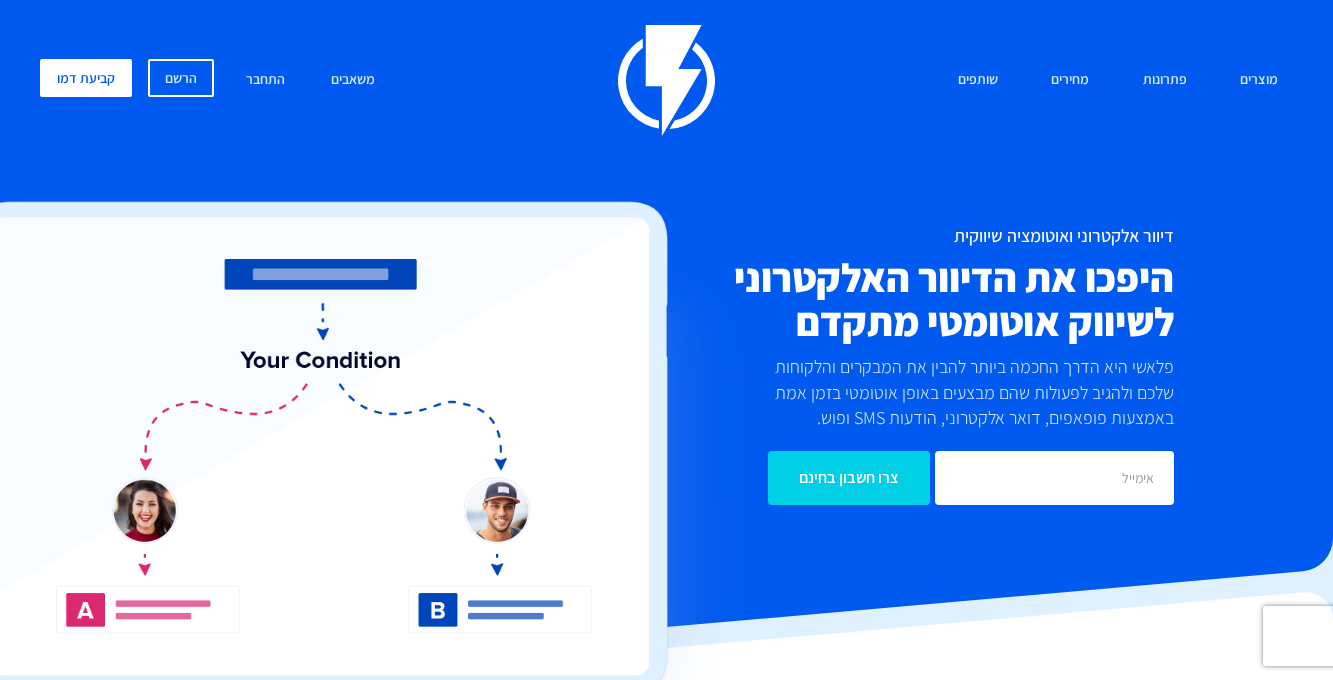 scroll, scrollTop: 0, scrollLeft: -46, axis: horizontal 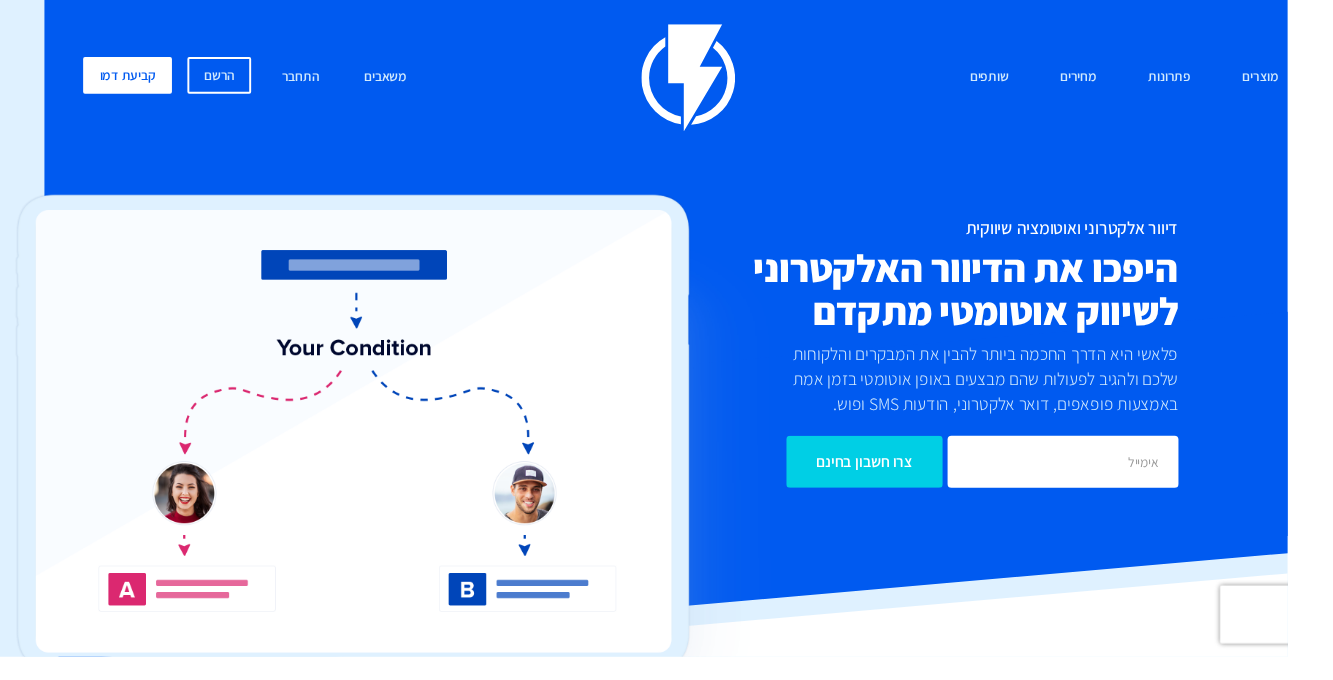 click on "הפיתרון השלם להמיר ולהגדיל מכירות לאתרי מסחר" at bounding box center (0, 0) 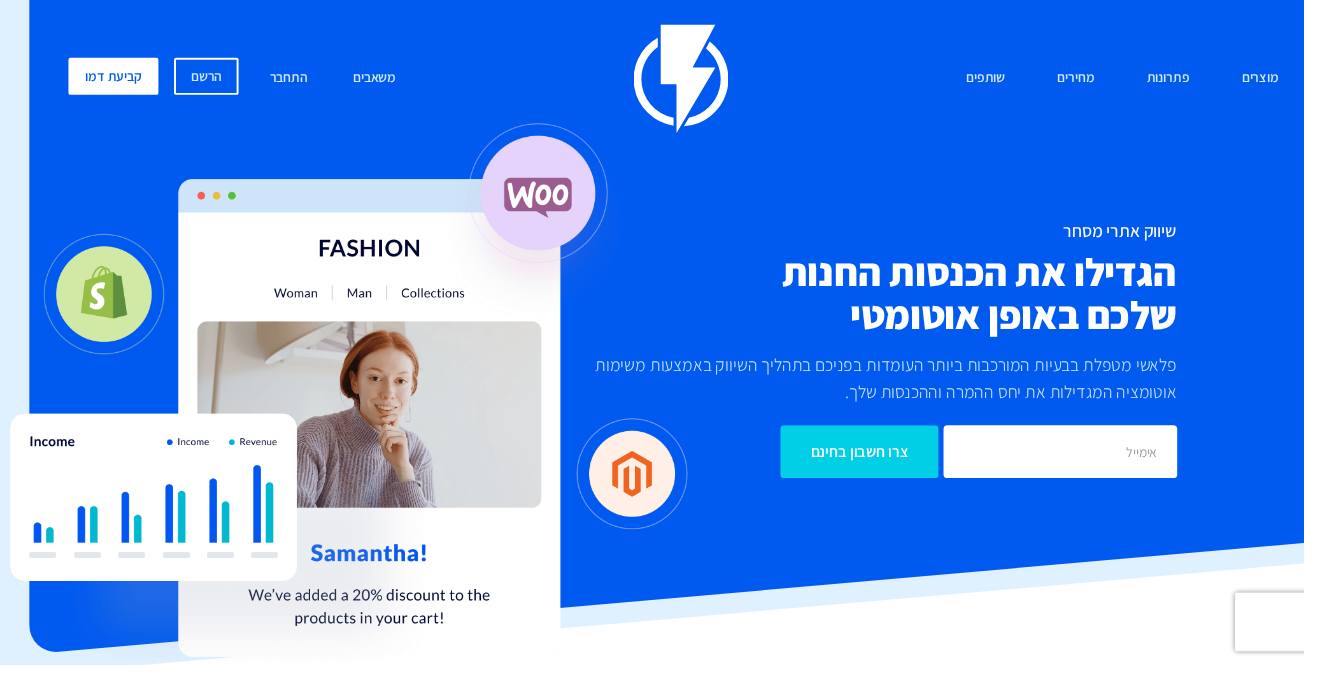 scroll, scrollTop: 0, scrollLeft: -30, axis: horizontal 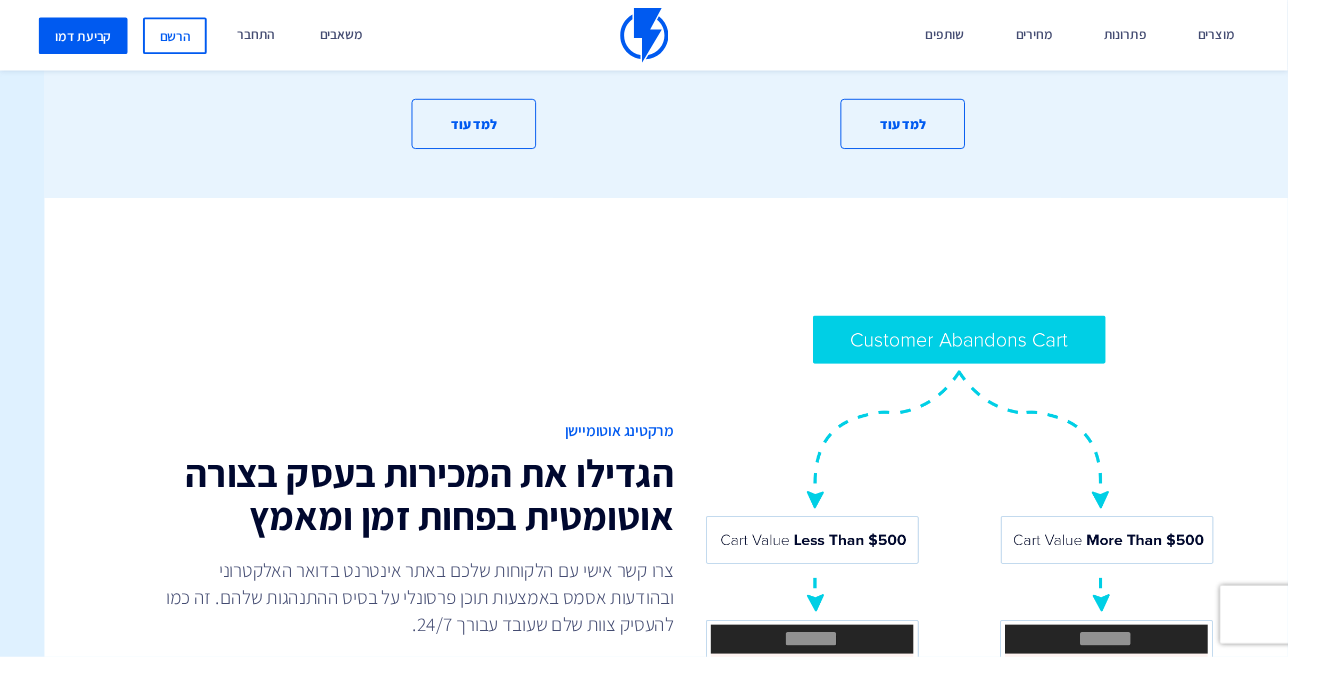 click on "שותפים" at bounding box center [978, 36] 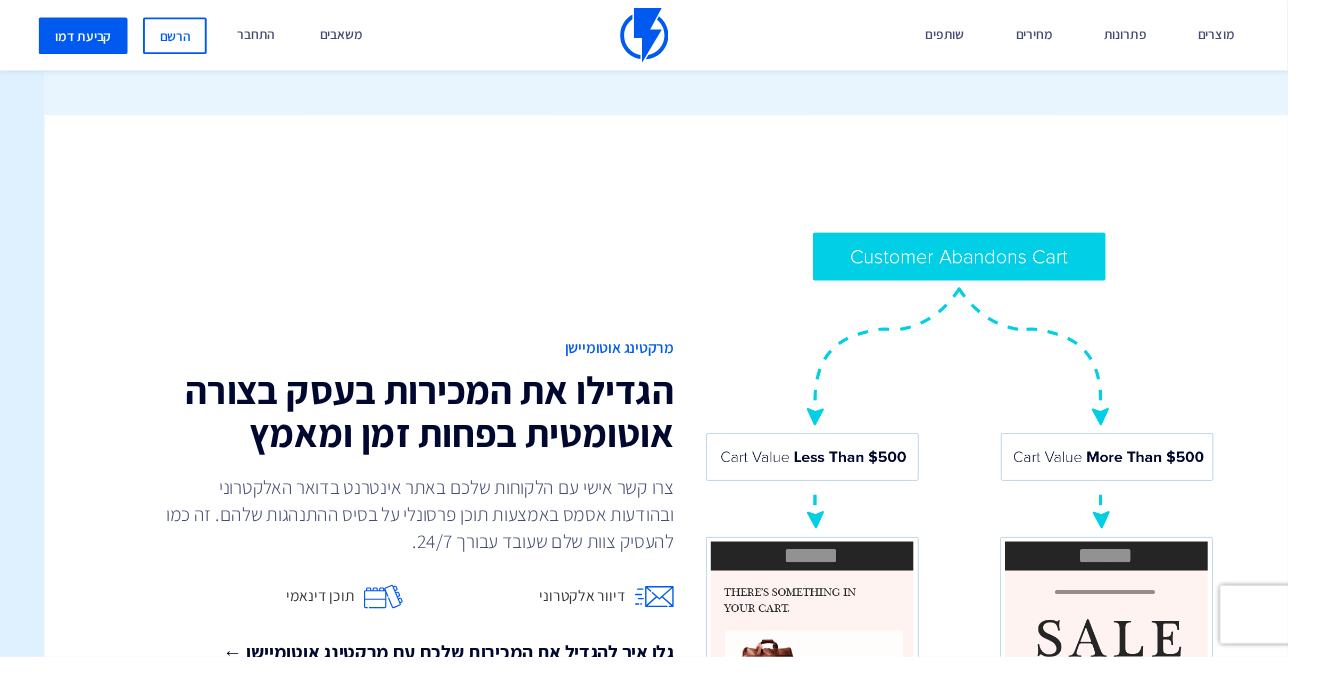 scroll, scrollTop: 1472, scrollLeft: -46, axis: both 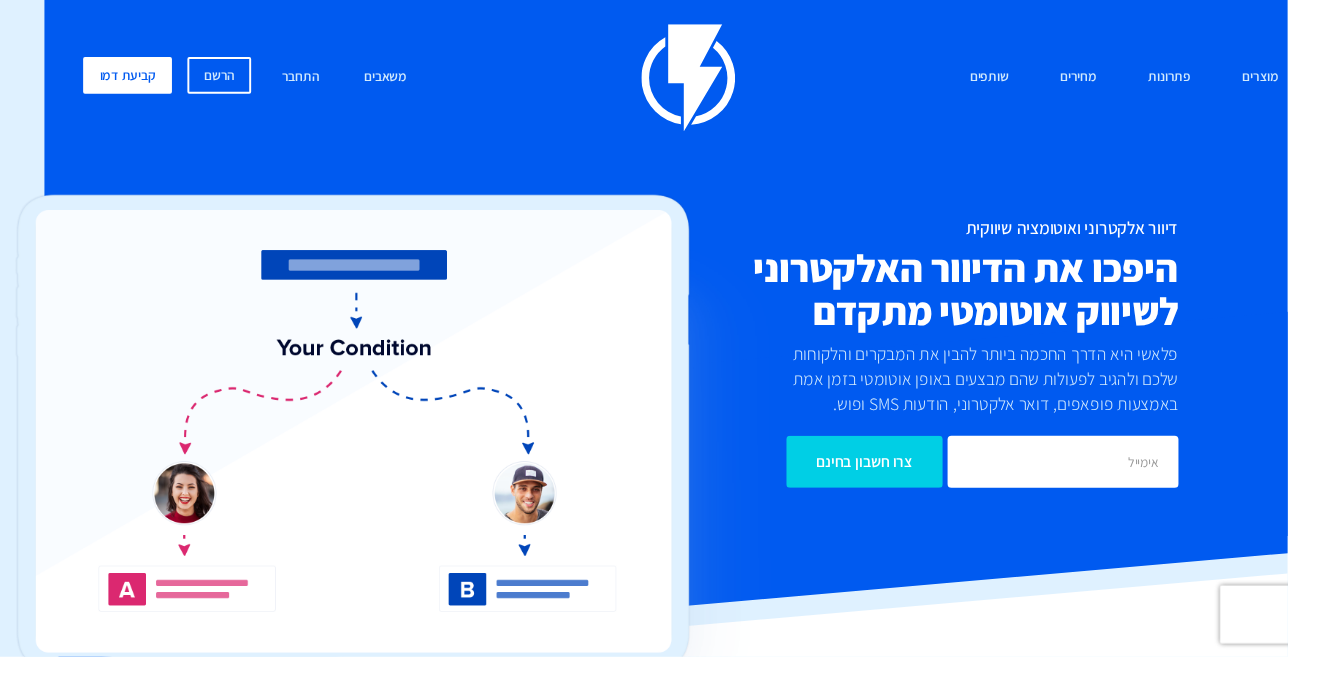 click on "למד איך להגדיל את הסוכנות שלך" at bounding box center [0, 0] 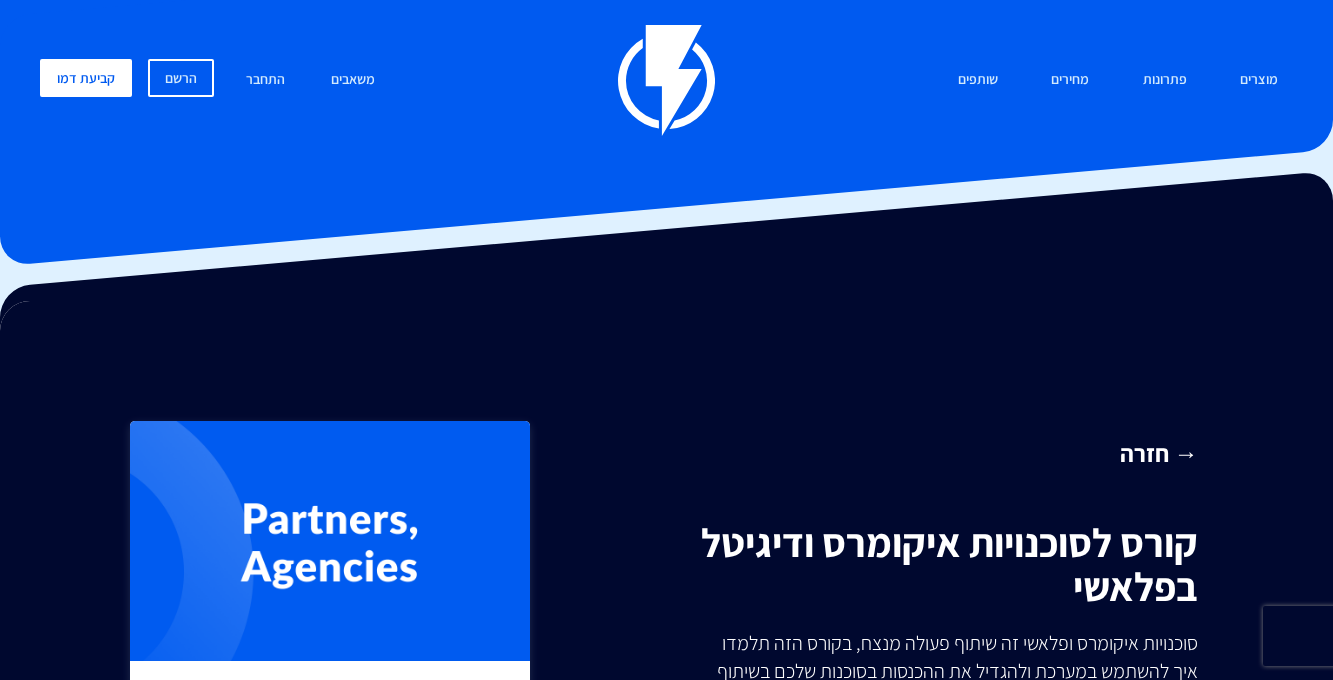 scroll, scrollTop: 0, scrollLeft: -14, axis: horizontal 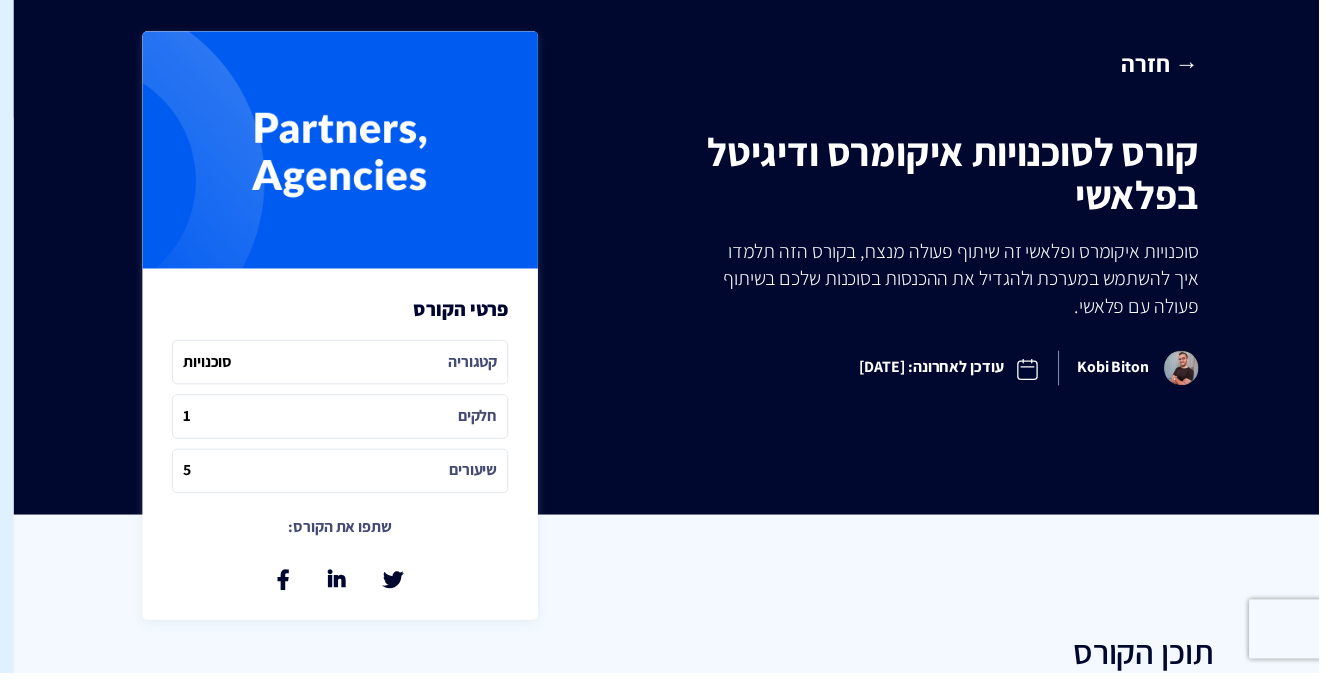 click on "קטגוריה
סוכנויות" at bounding box center [344, 366] 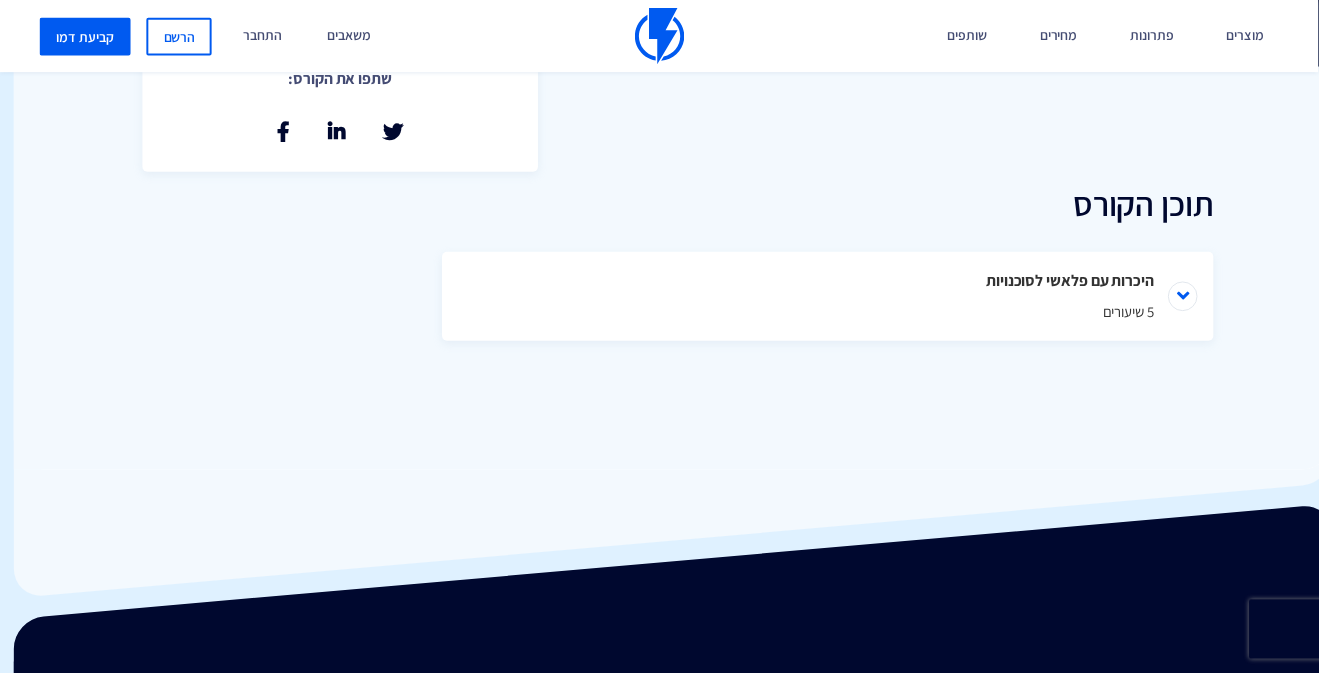 scroll, scrollTop: 847, scrollLeft: -14, axis: both 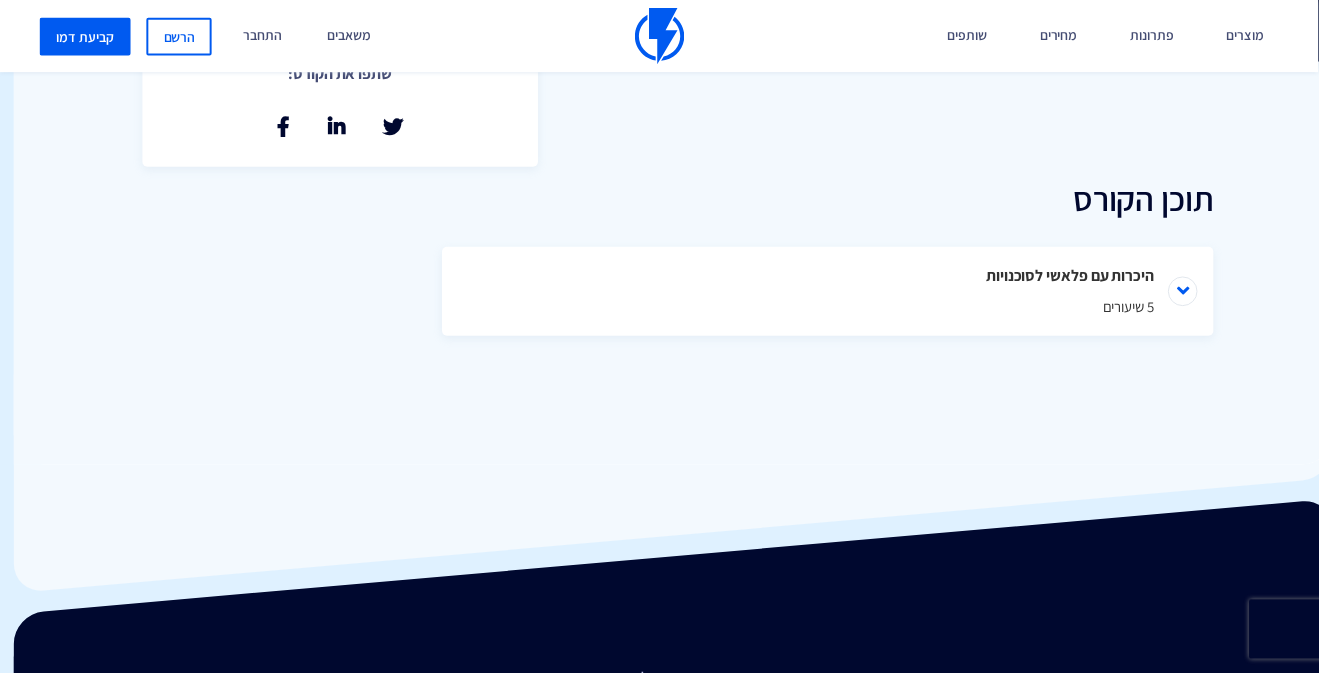 click on "היכרות עם פלאשי לסוכנויות
5                                שיעורים" at bounding box center (837, 295) 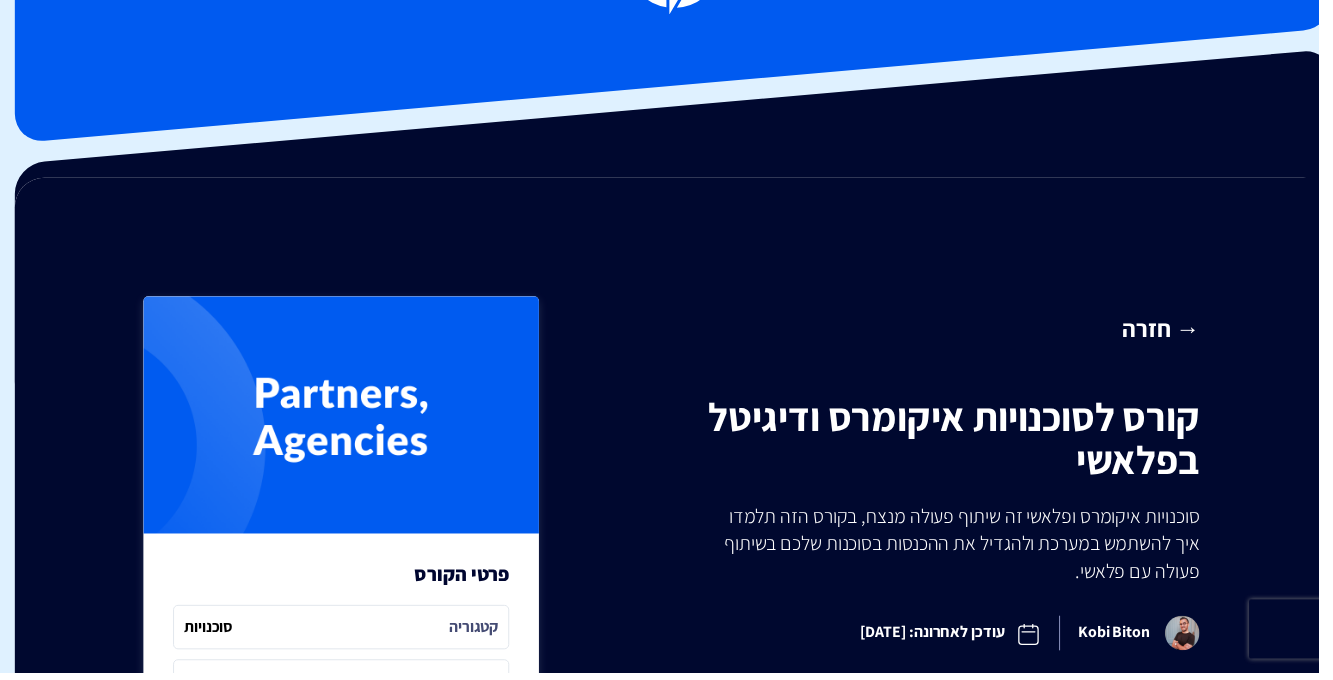 scroll, scrollTop: 0, scrollLeft: -14, axis: horizontal 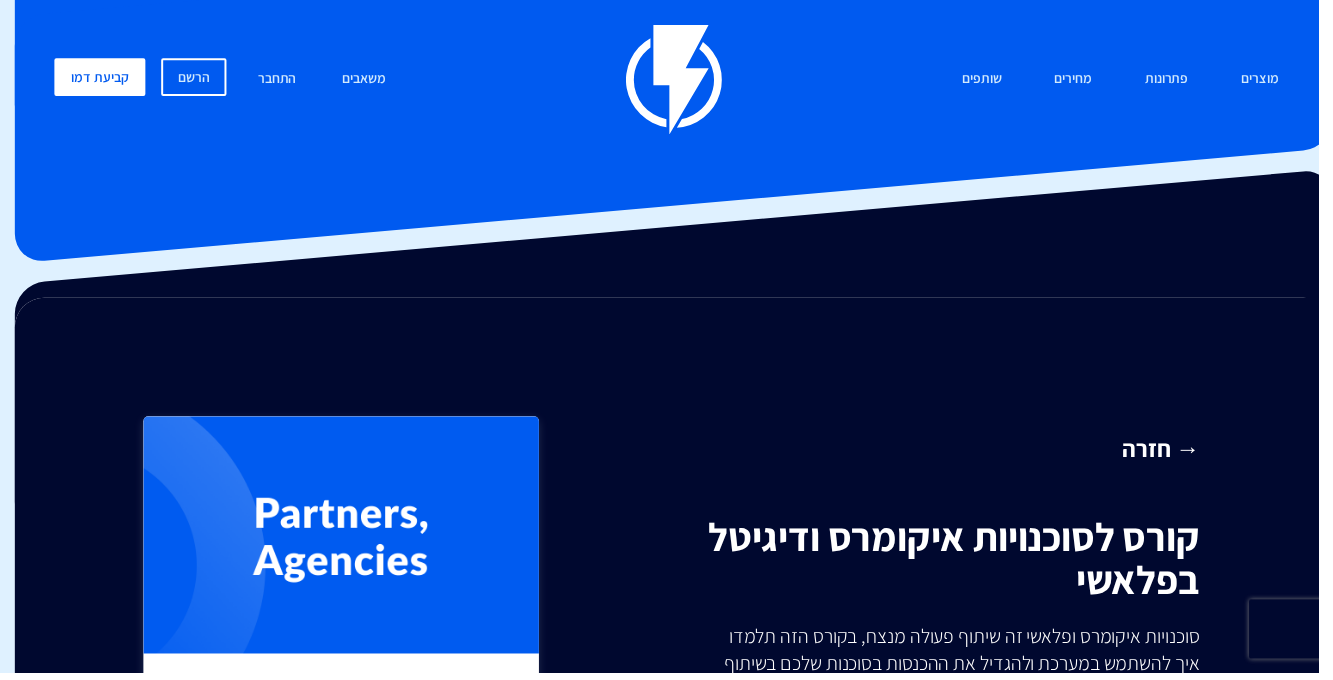 click on "מוצרים" at bounding box center (1274, 80) 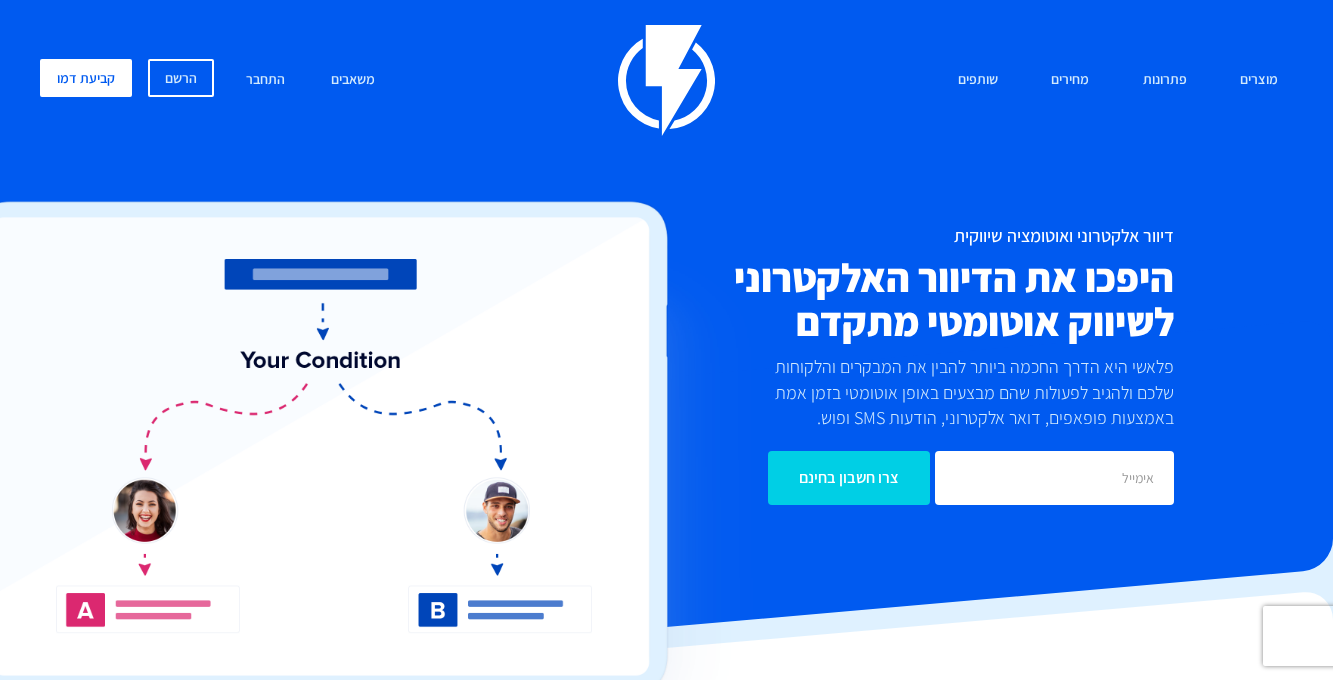 scroll, scrollTop: 0, scrollLeft: -46, axis: horizontal 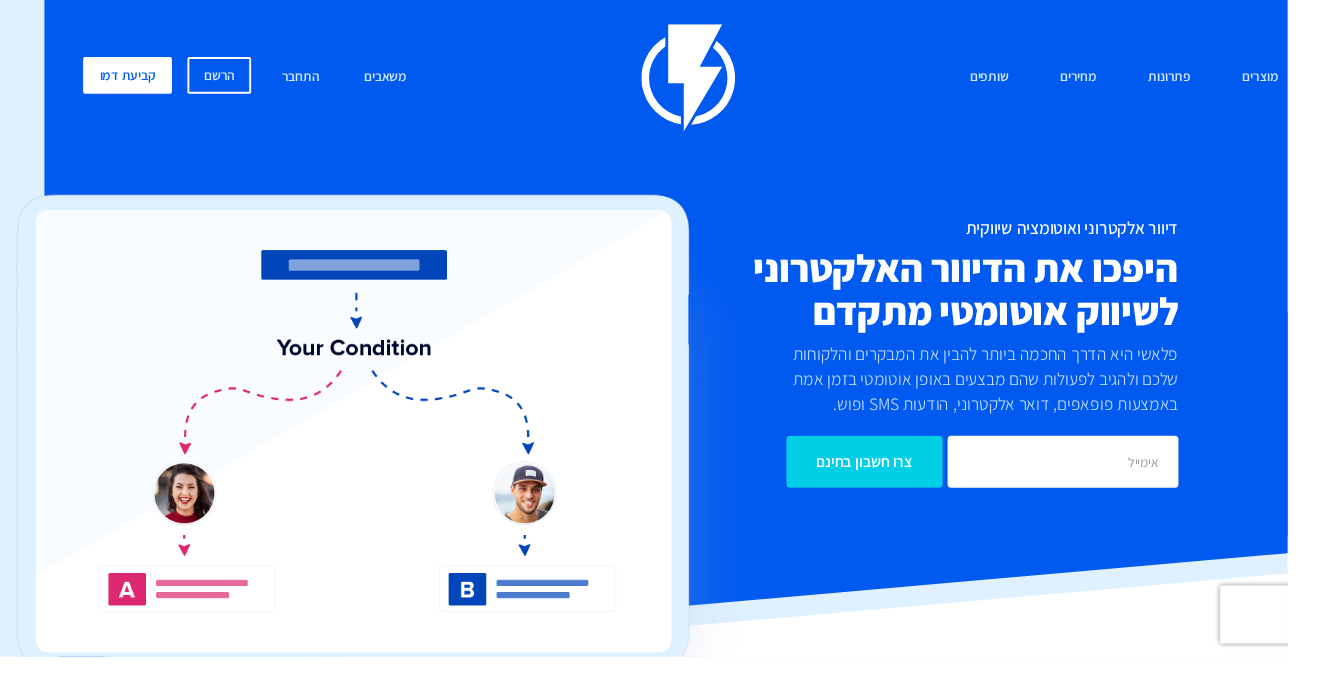 click at bounding box center [399, 485] 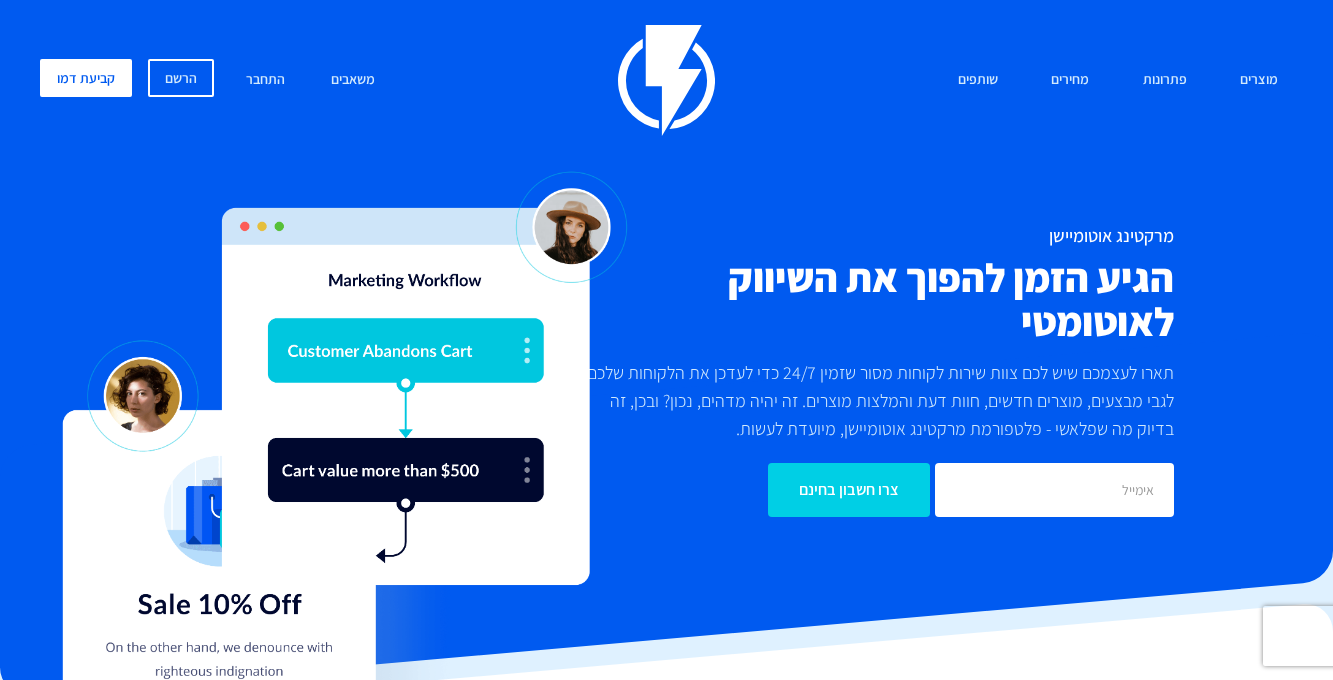 scroll, scrollTop: 0, scrollLeft: -30, axis: horizontal 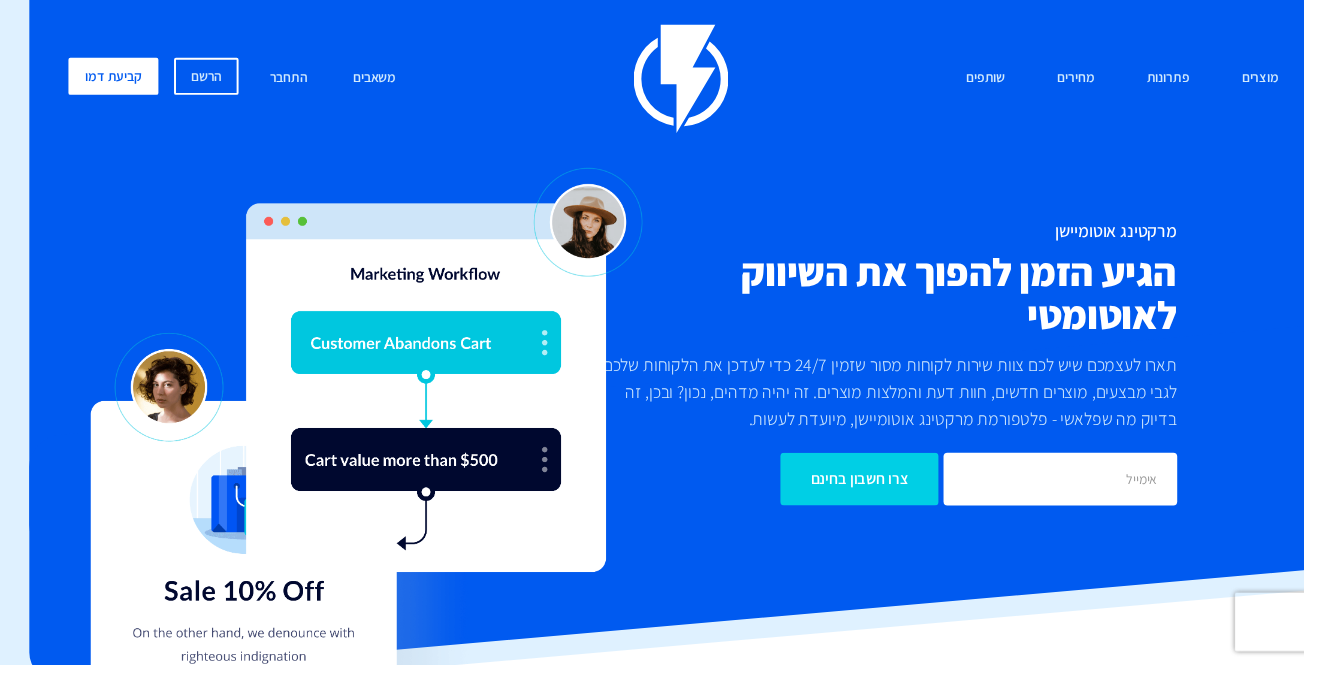 click on "עדכוני פוש  פלטפורמה לשיווק באמצעות עדכוני פוש" at bounding box center (0, 0) 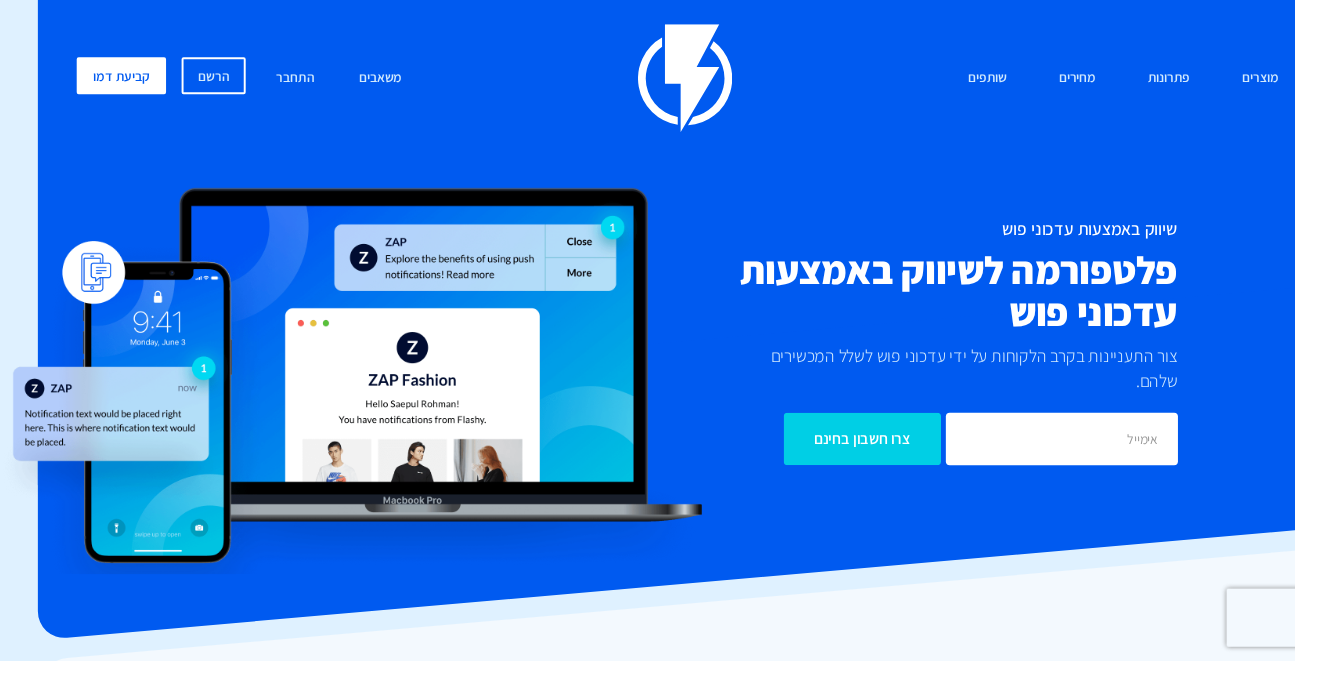 scroll, scrollTop: 0, scrollLeft: -39, axis: horizontal 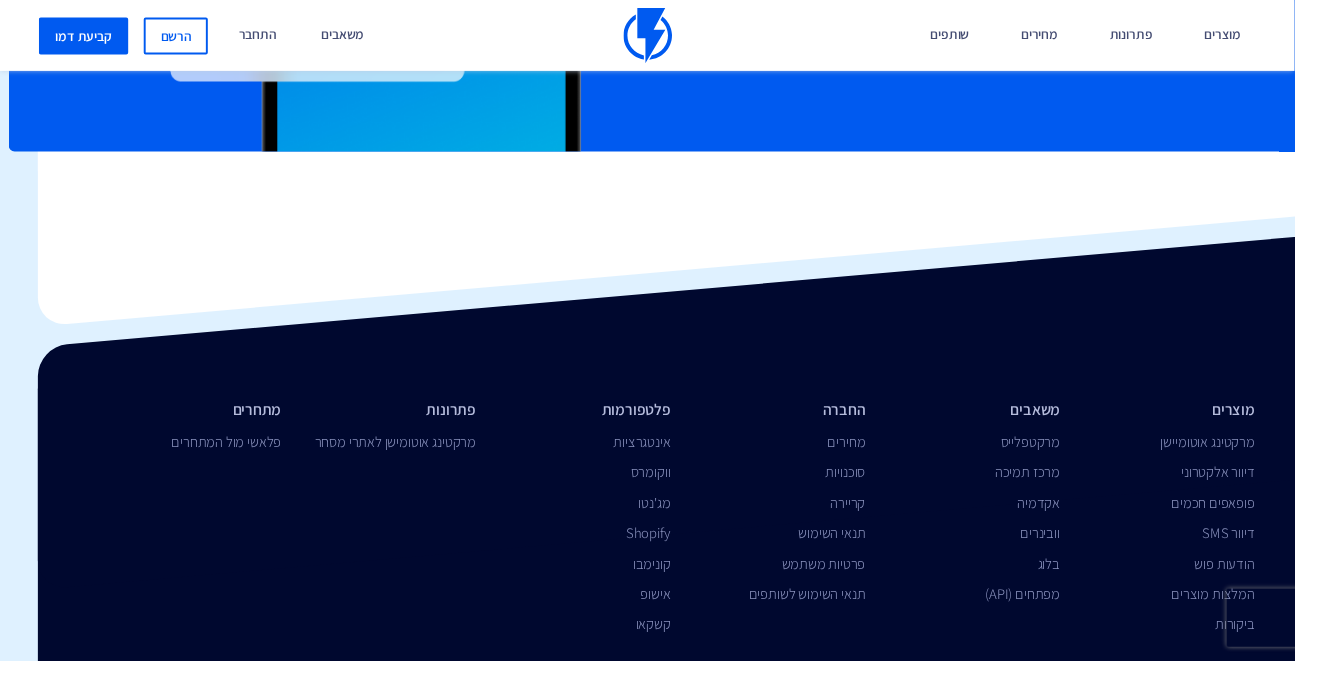 click on "אקדמיה" at bounding box center (1070, 517) 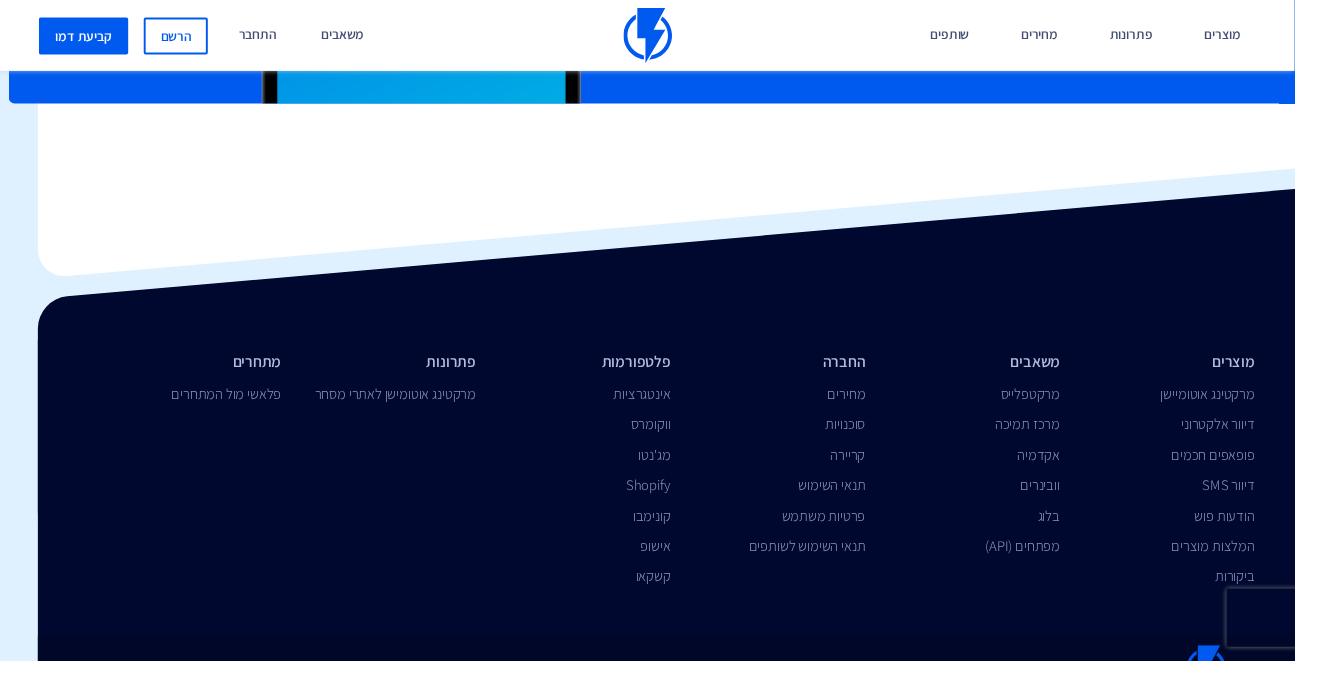 scroll, scrollTop: 4625, scrollLeft: -39, axis: both 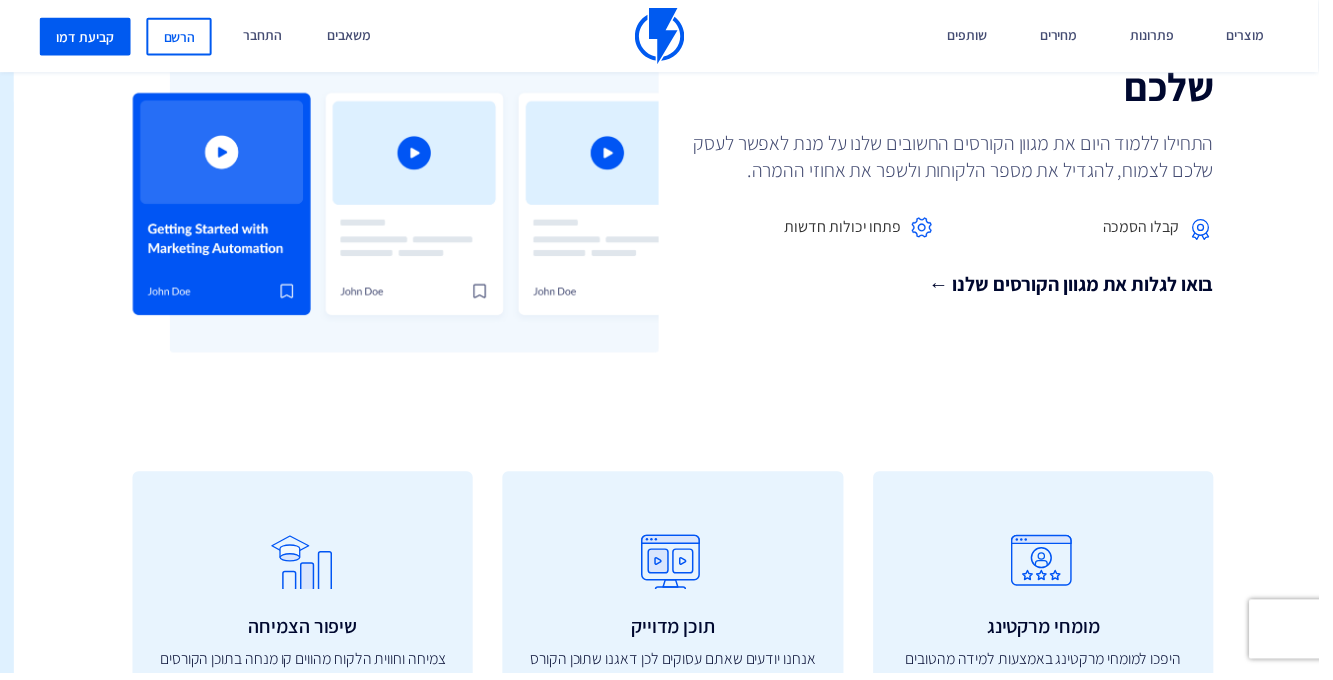 click on "בואו לגלות את מגוון הקורסים שלנו ←" at bounding box center (962, 287) 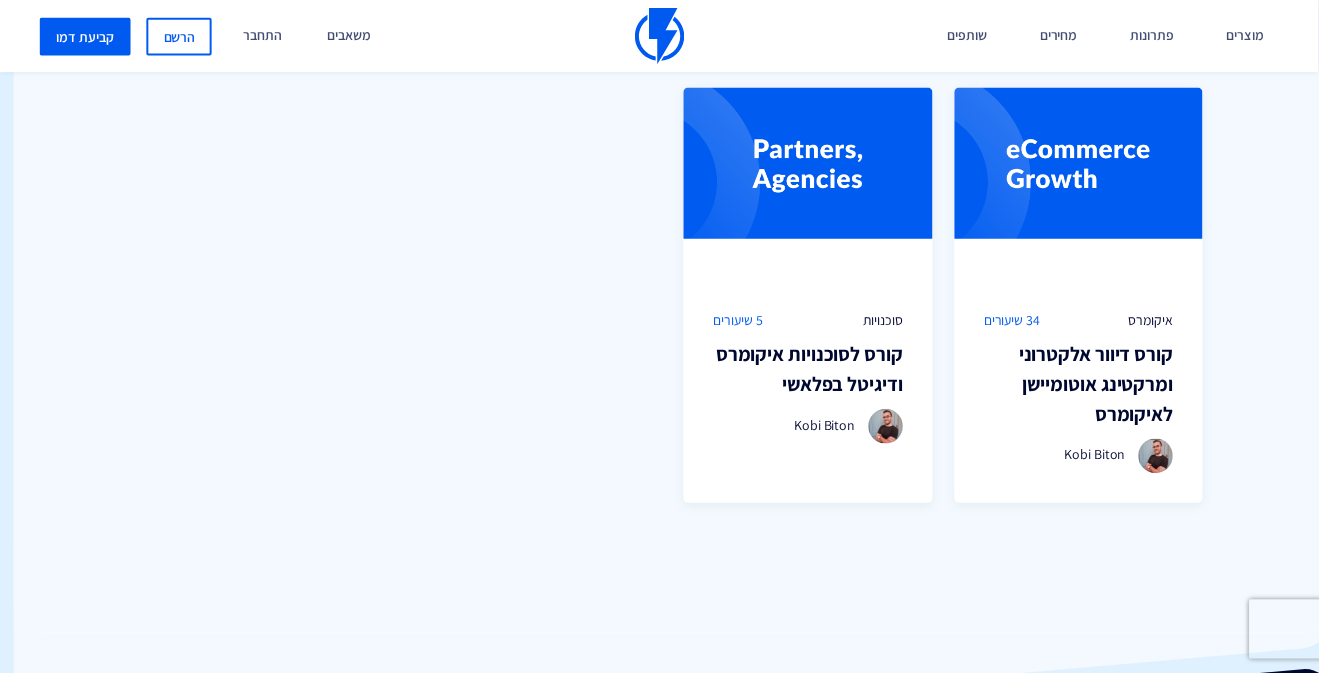 click on "קורס דיוור אלקטרוני ומרקטינג אוטומיישן לאיקומרס" at bounding box center [1090, 388] 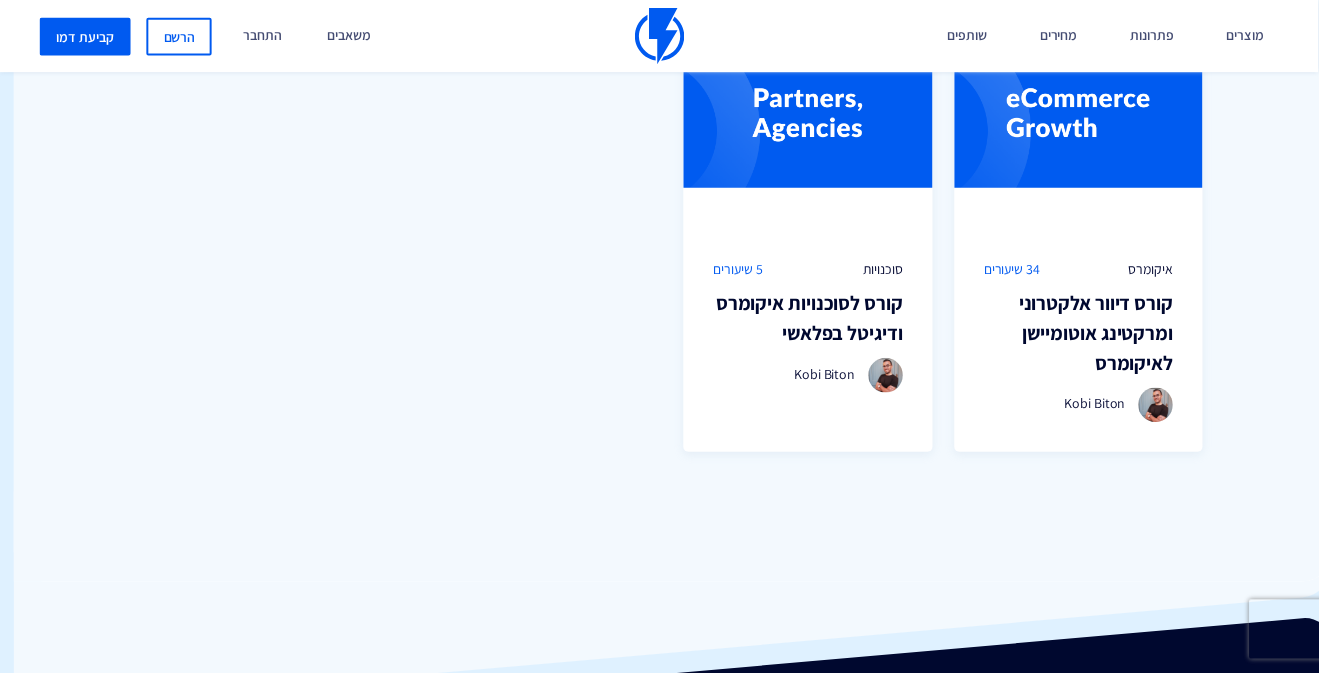 scroll, scrollTop: 1496, scrollLeft: -14, axis: both 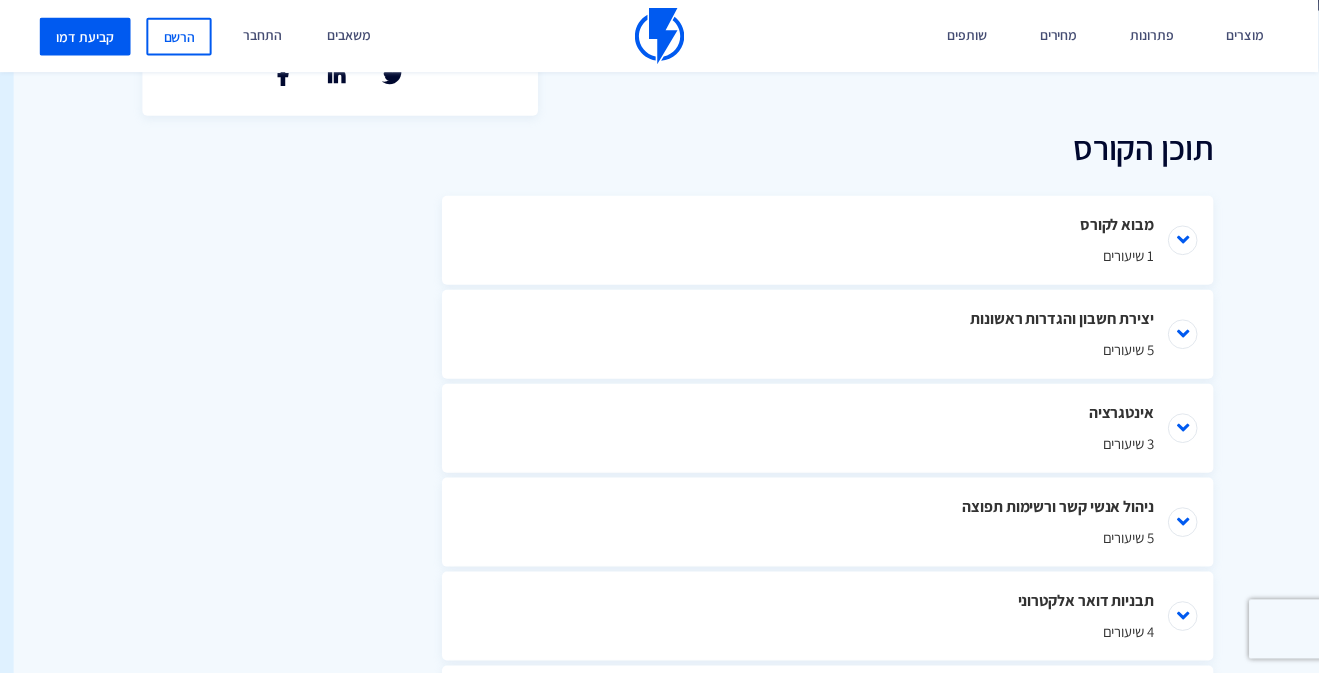 click on "מבוא לקורס
1                                שיעורים" at bounding box center (837, 243) 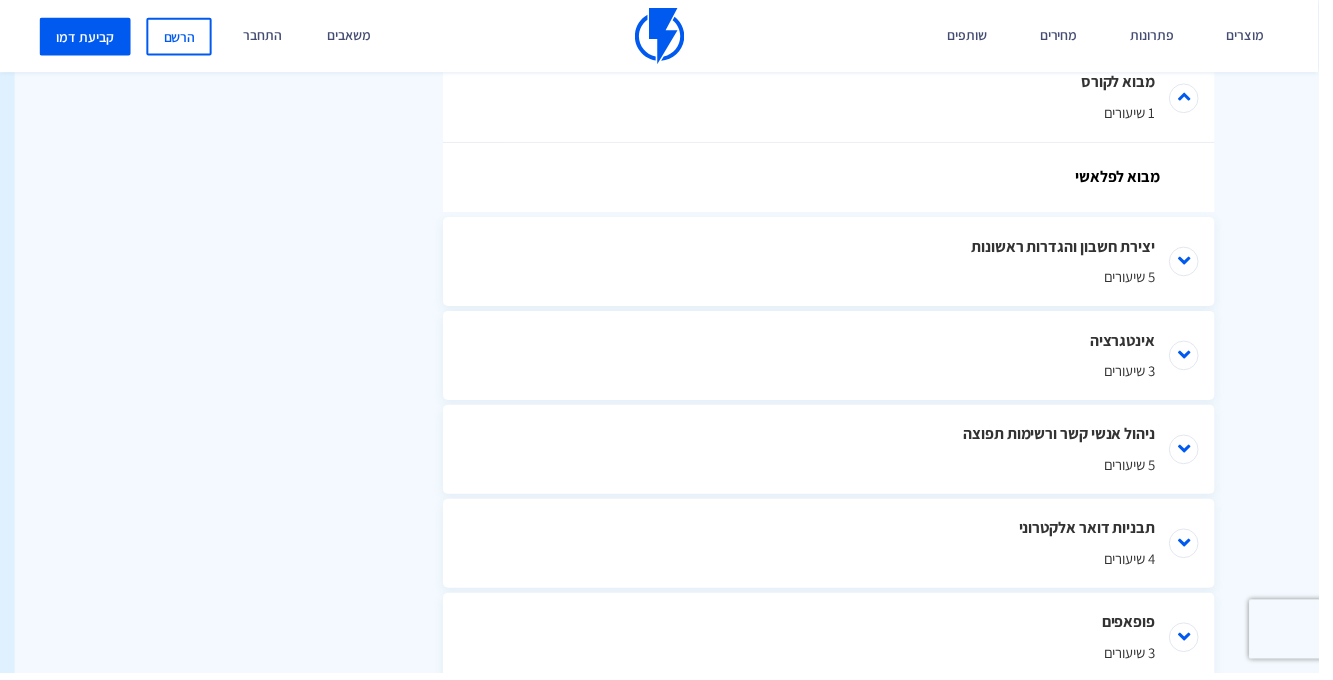 scroll, scrollTop: 1051, scrollLeft: -14, axis: both 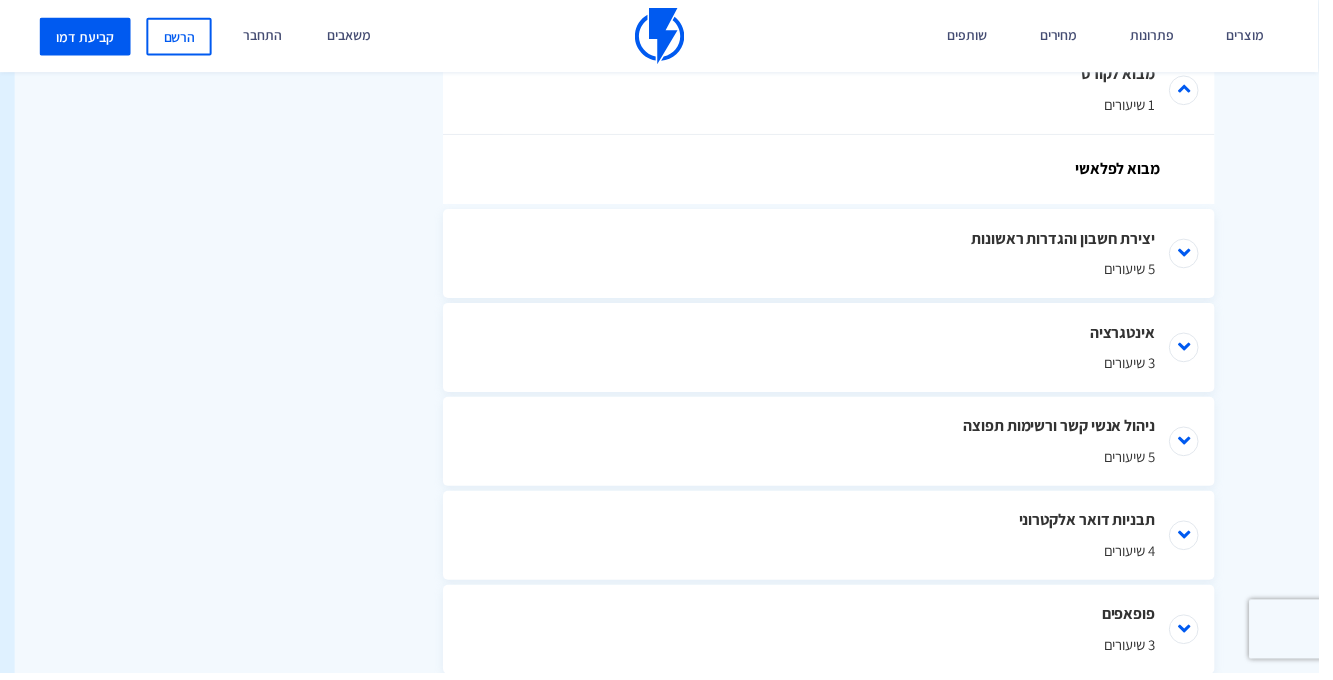 click on "מבוא לפלאשי" at bounding box center [848, 171] 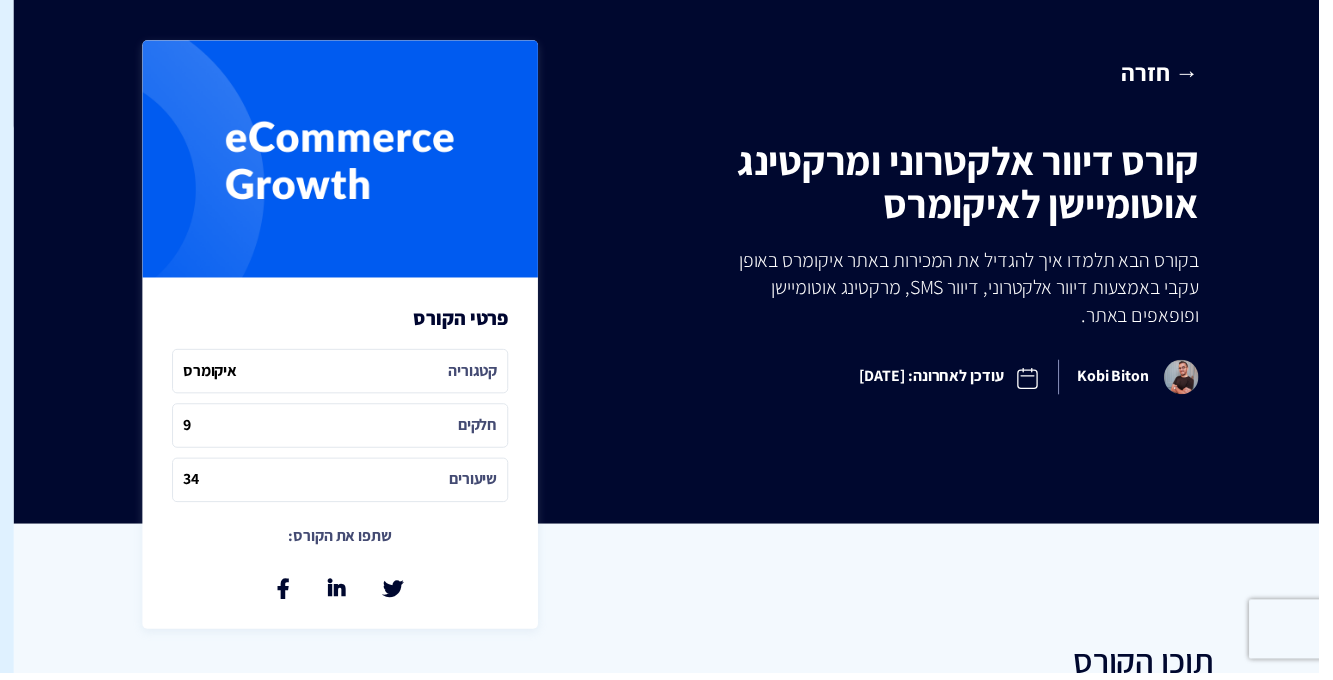 scroll, scrollTop: 422, scrollLeft: -14, axis: both 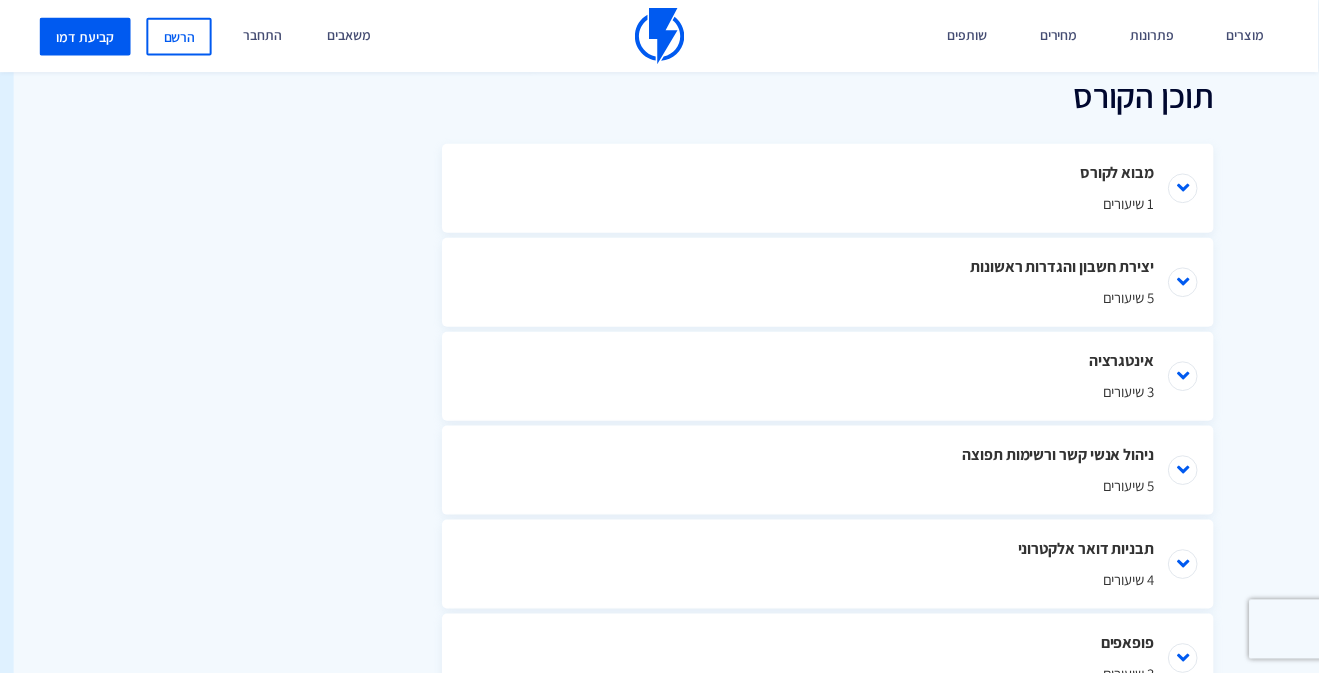 click on "אינטגרציה
3                                שיעורים" at bounding box center (837, 380) 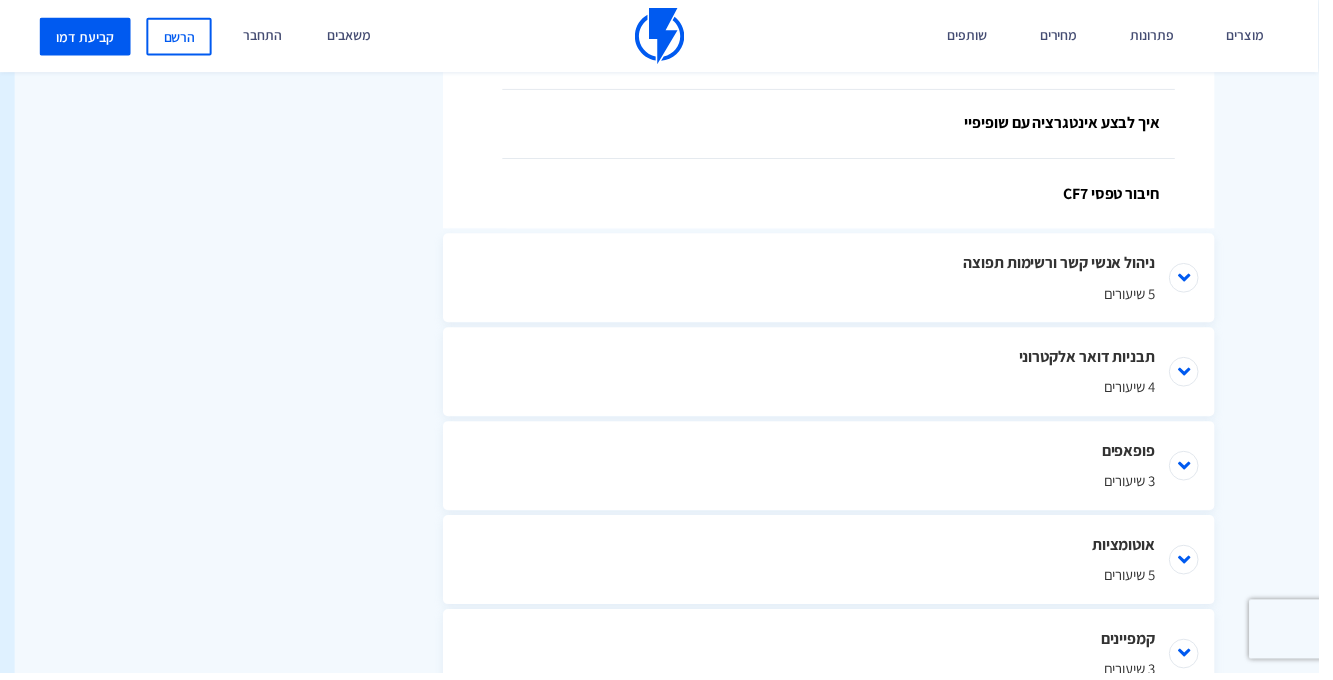 scroll, scrollTop: 1363, scrollLeft: -14, axis: both 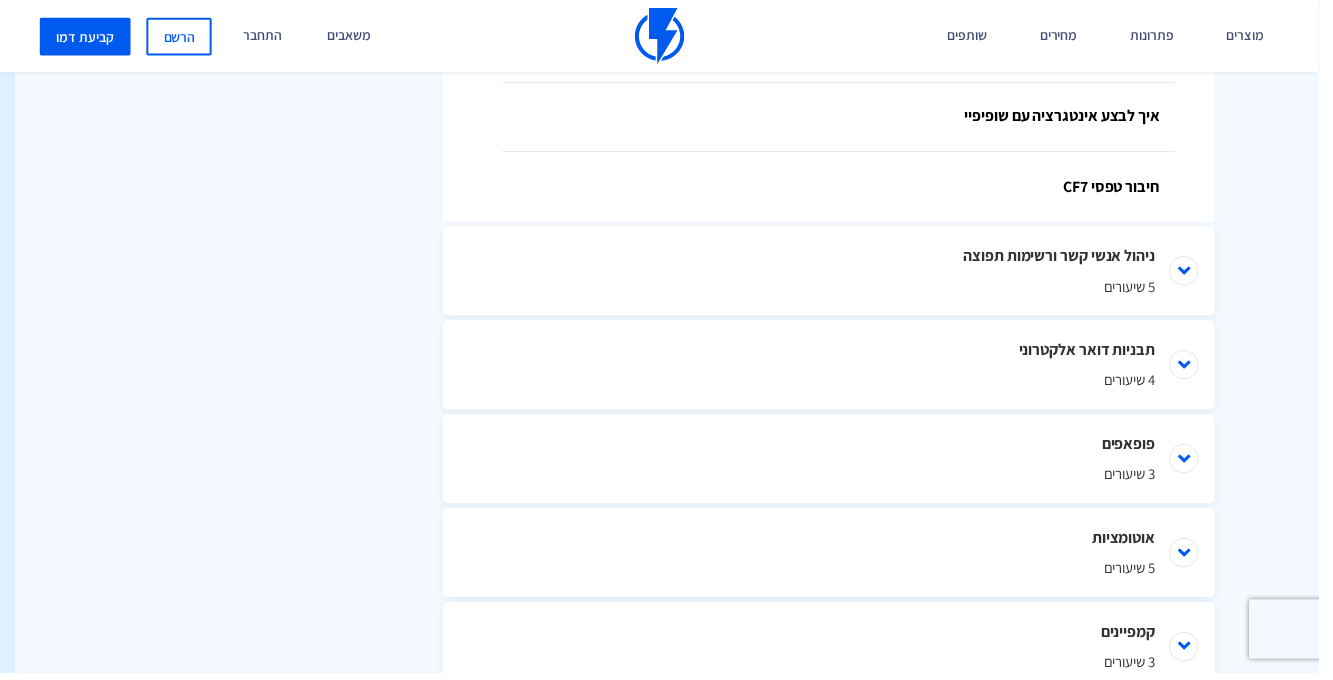 click on "ניהול אנשי קשר ורשימות תפוצה
5                                שיעורים" at bounding box center [838, 274] 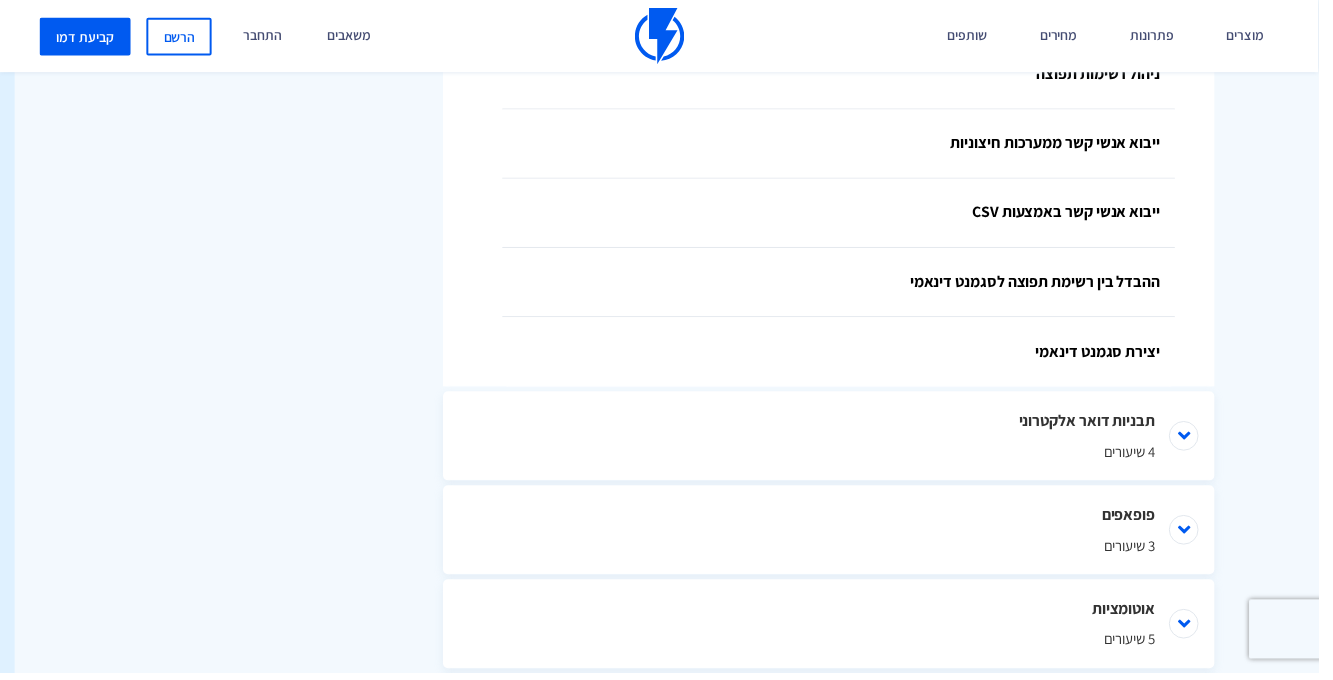 scroll, scrollTop: 1642, scrollLeft: -14, axis: both 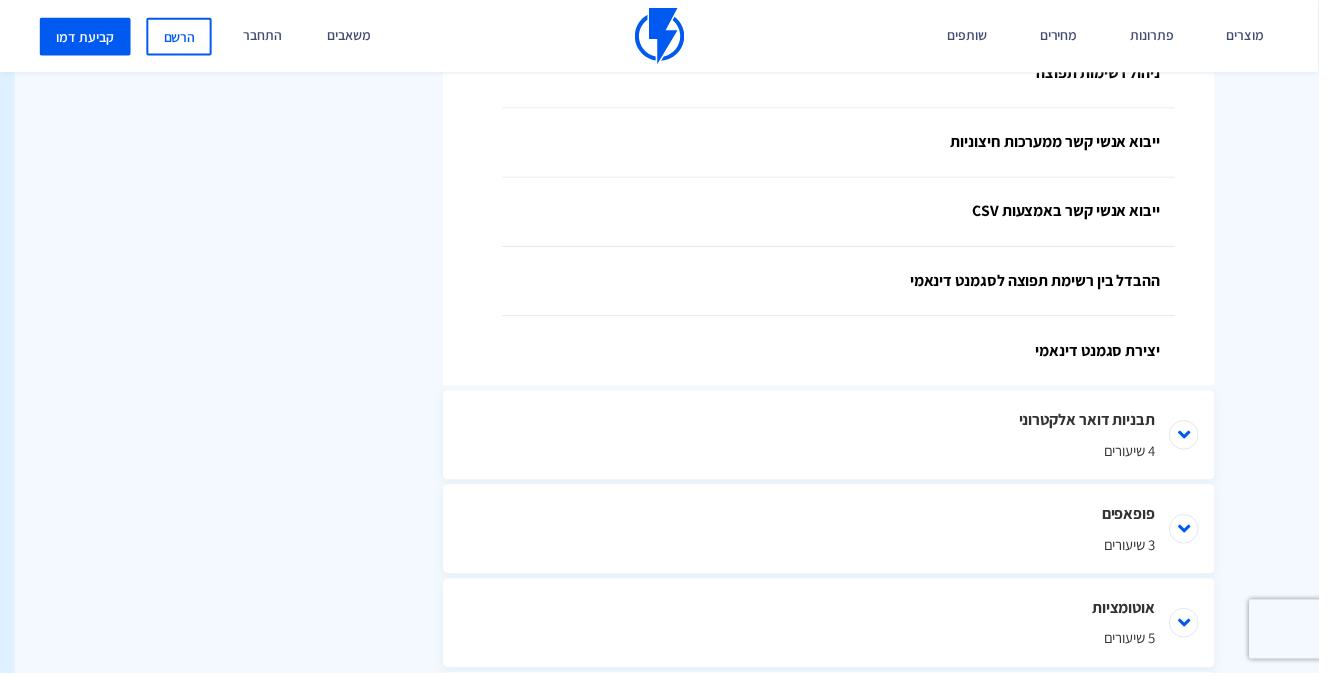 click on "תבניות דואר אלקטרוני
4                                שיעורים" at bounding box center [838, 440] 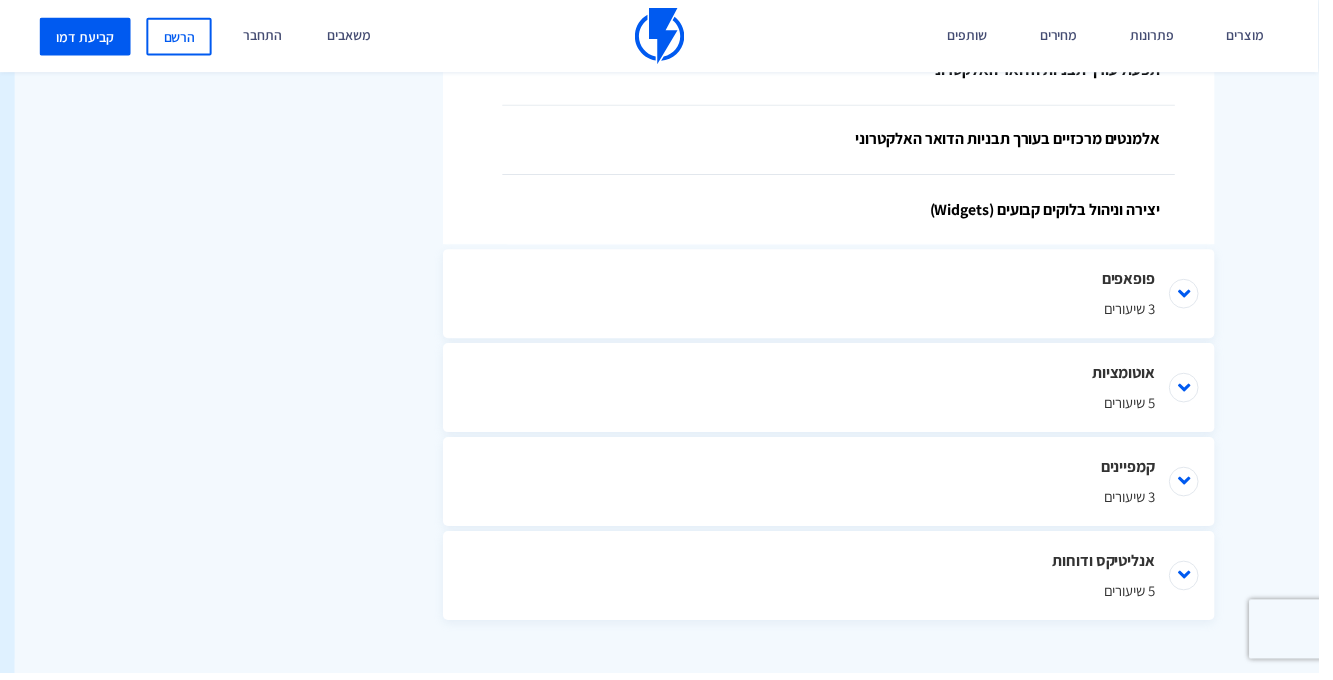 scroll, scrollTop: 2172, scrollLeft: -14, axis: both 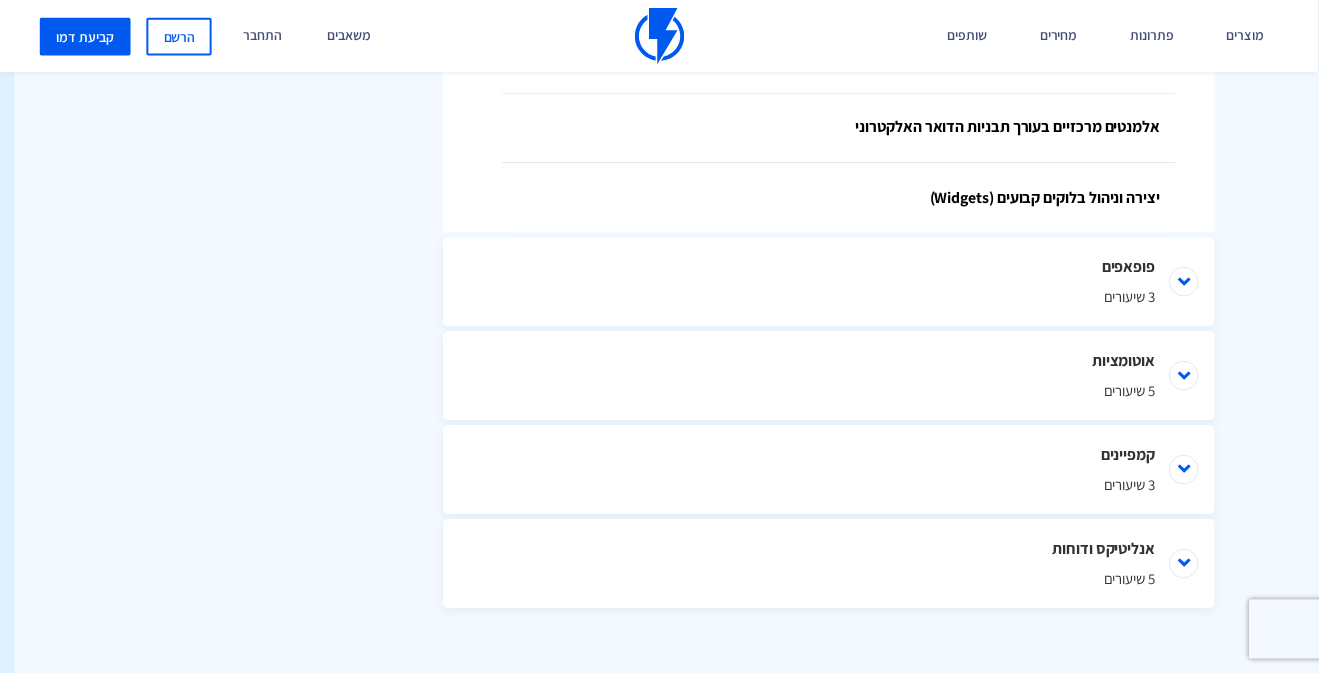 click on "פופאפים
3                                שיעורים" at bounding box center (838, 285) 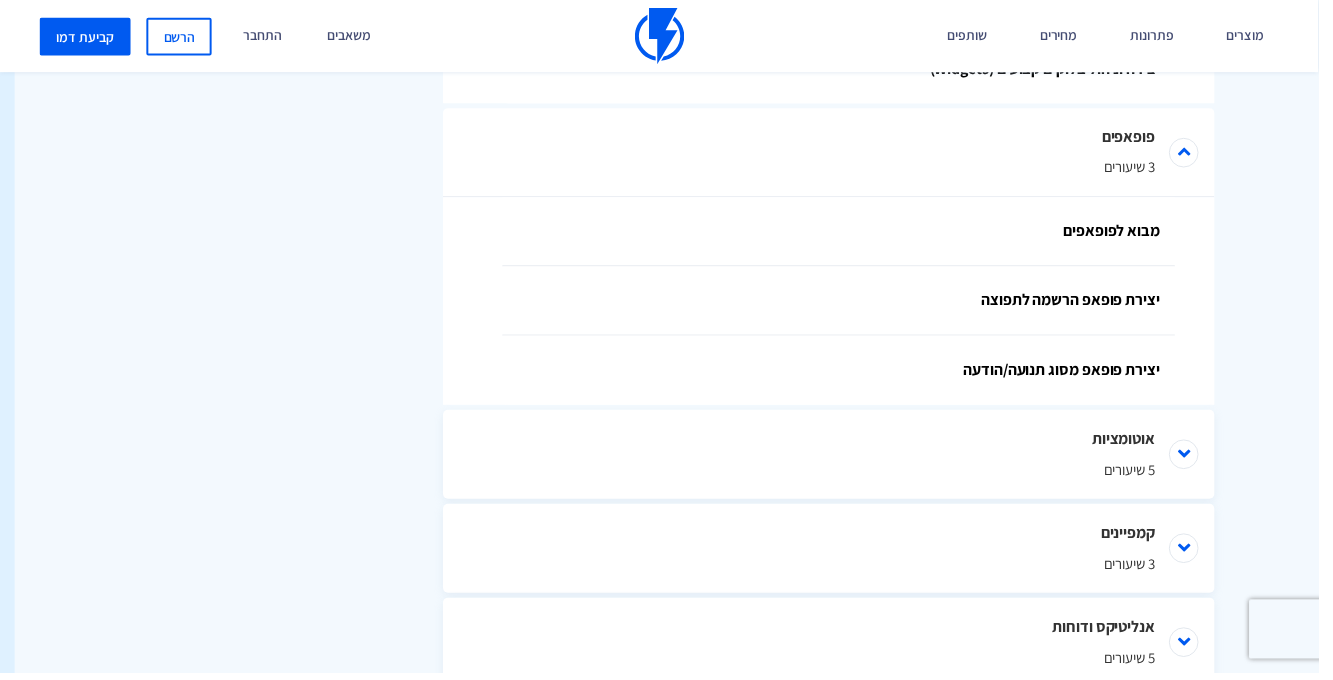 scroll, scrollTop: 2311, scrollLeft: -14, axis: both 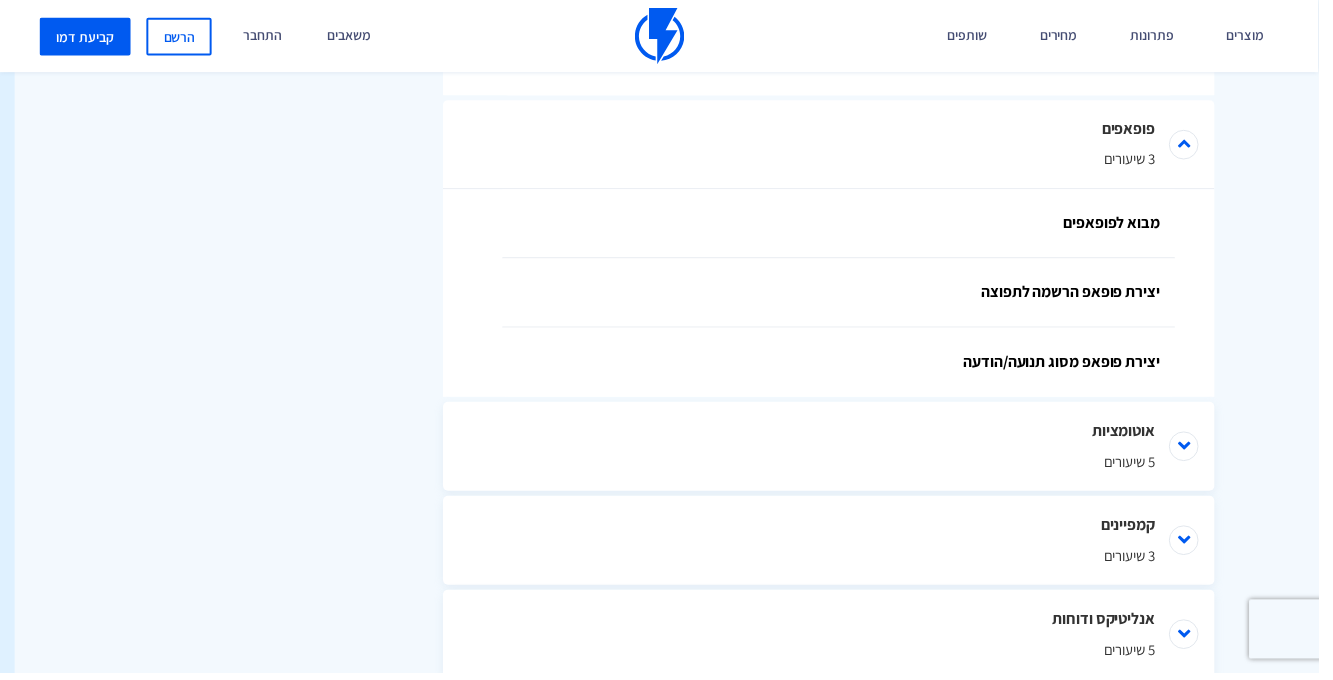 click on "אוטומציות
5                                שיעורים" at bounding box center (838, 451) 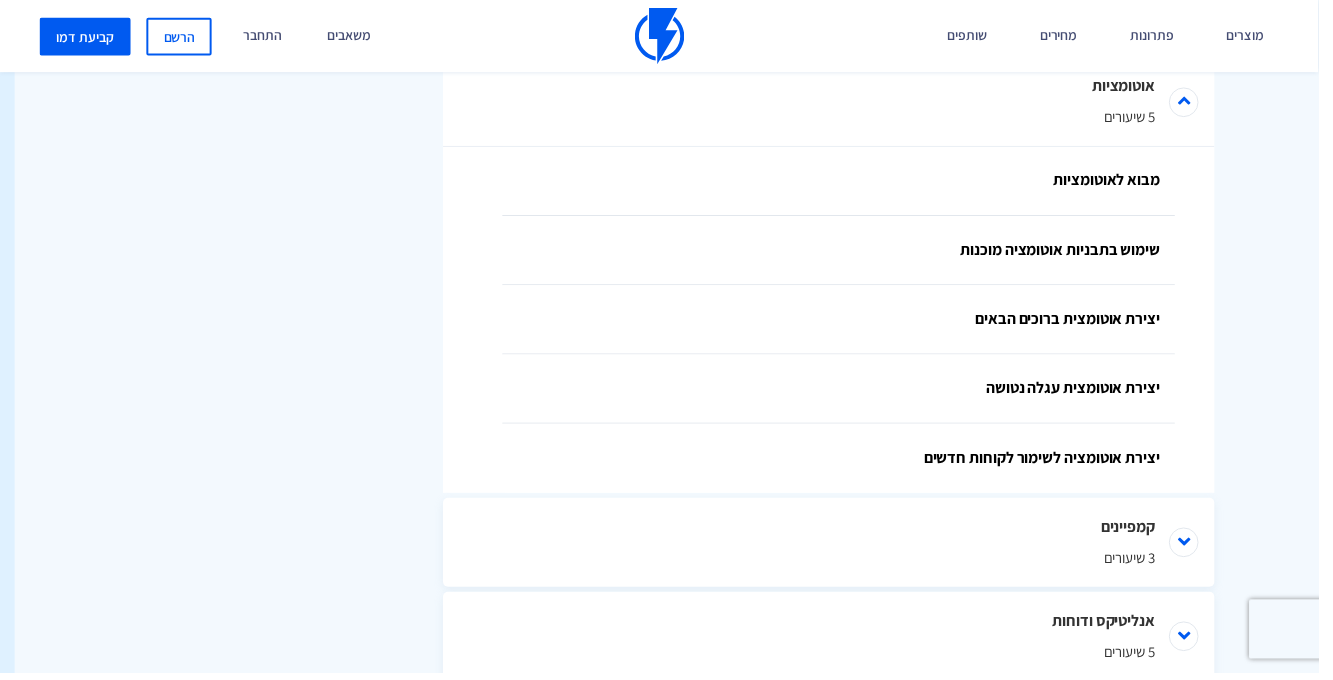 scroll, scrollTop: 2661, scrollLeft: -14, axis: both 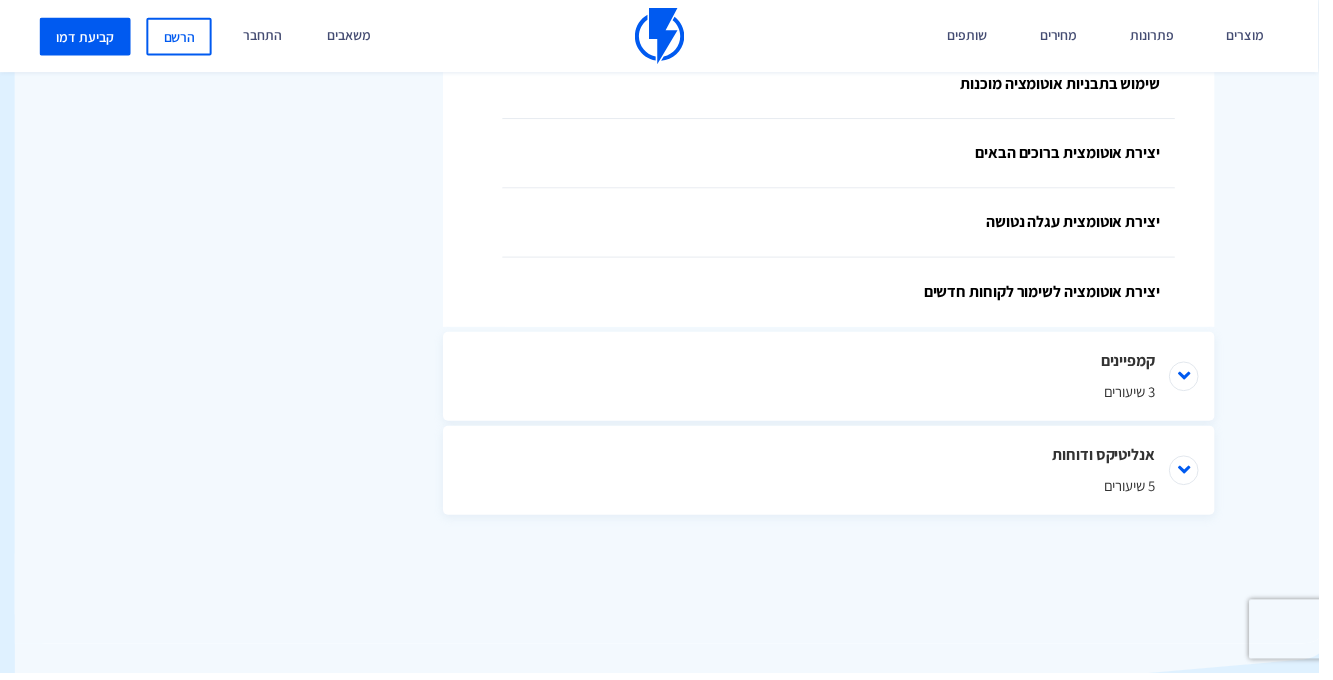 click on "קמפיינים
3                                שיעורים" at bounding box center [838, 381] 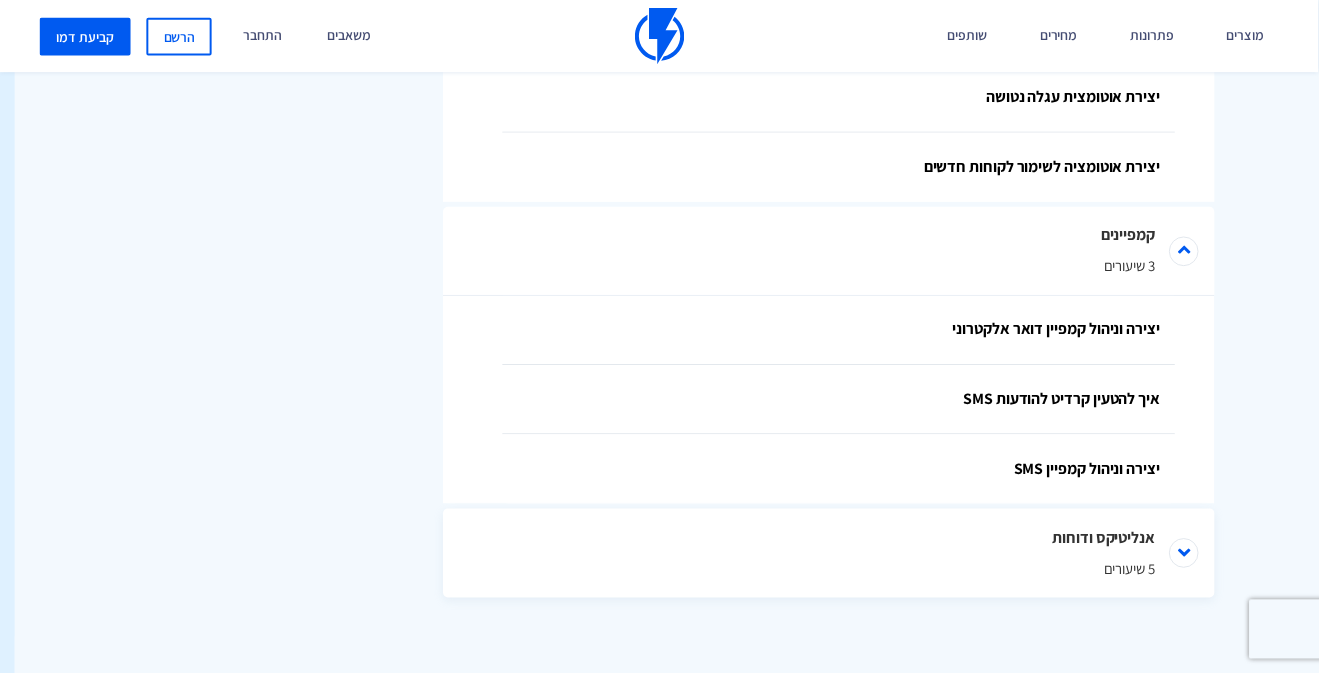 scroll, scrollTop: 3036, scrollLeft: -14, axis: both 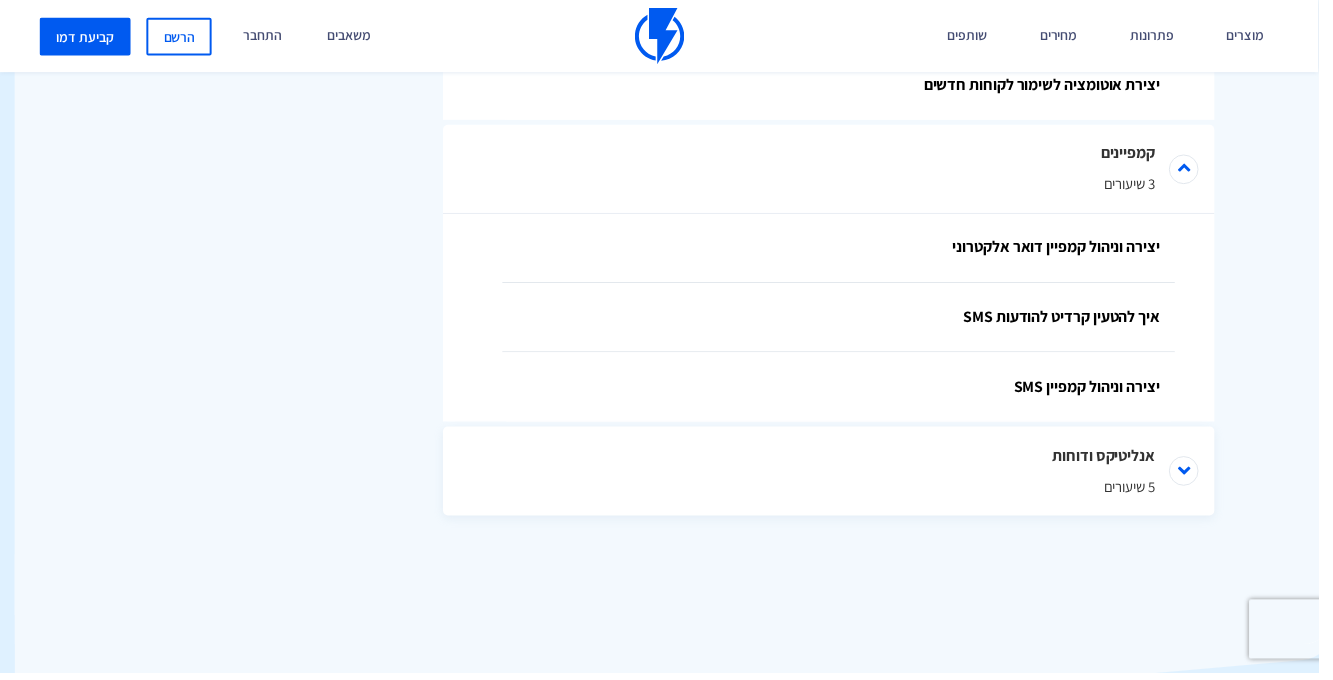 click on "אנליטיקס ודוחות
5                                שיעורים" at bounding box center (838, 476) 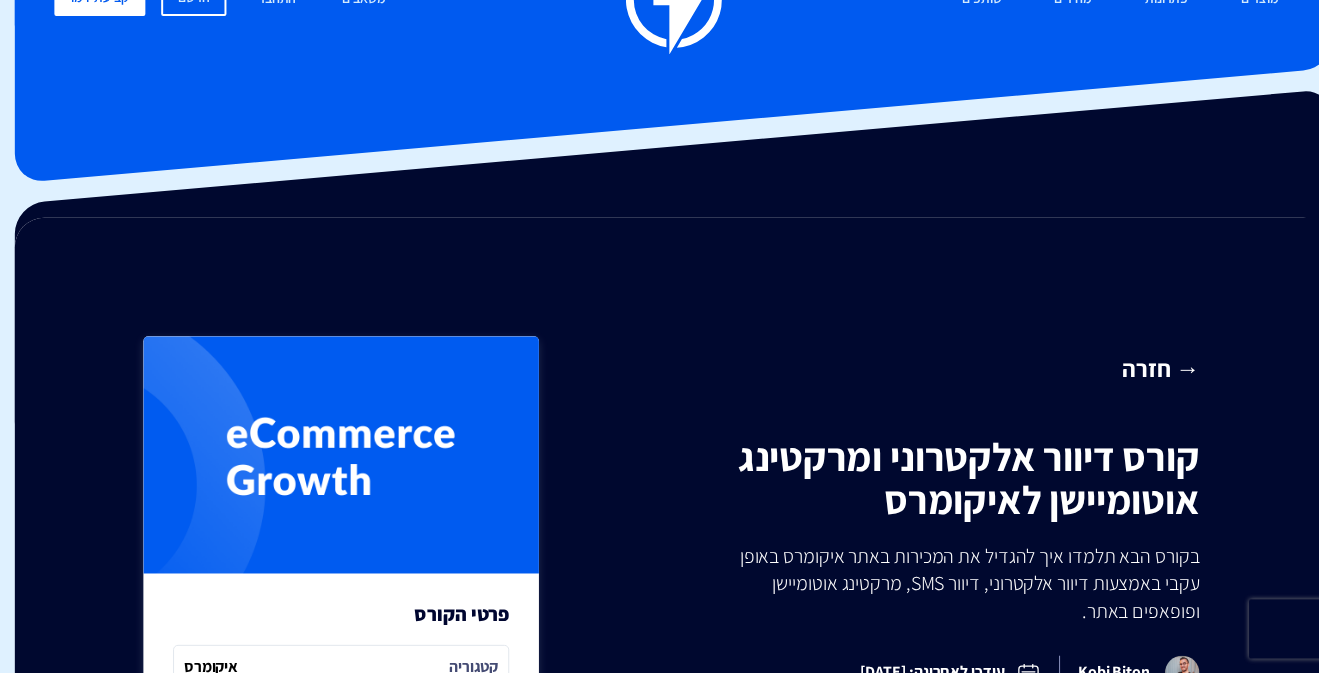 scroll, scrollTop: 0, scrollLeft: -14, axis: horizontal 